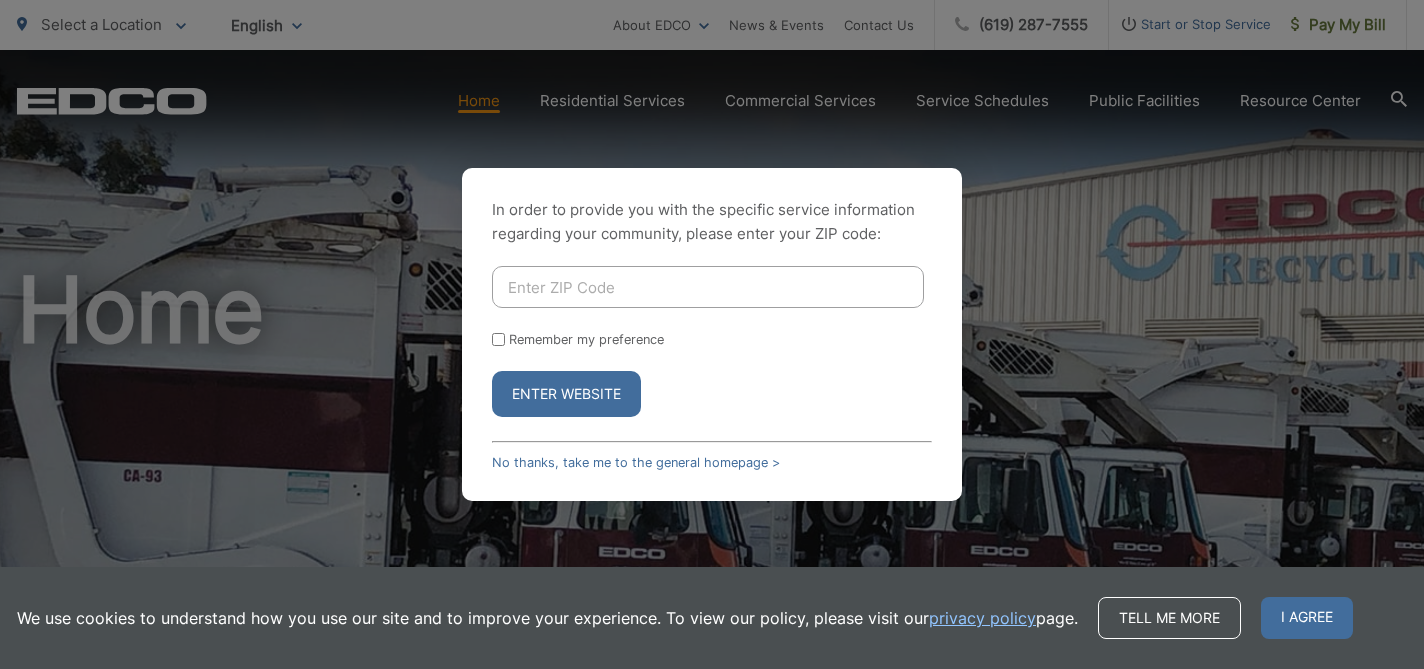 scroll, scrollTop: 0, scrollLeft: 0, axis: both 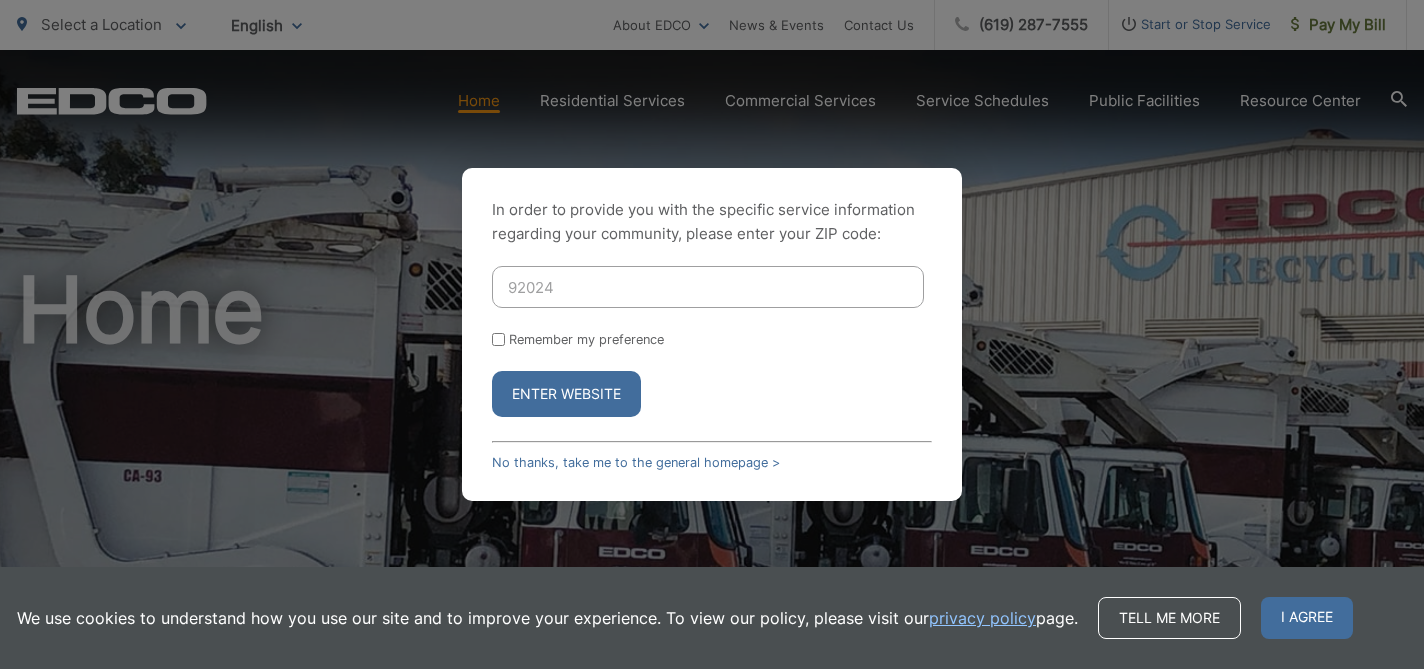 type on "92024" 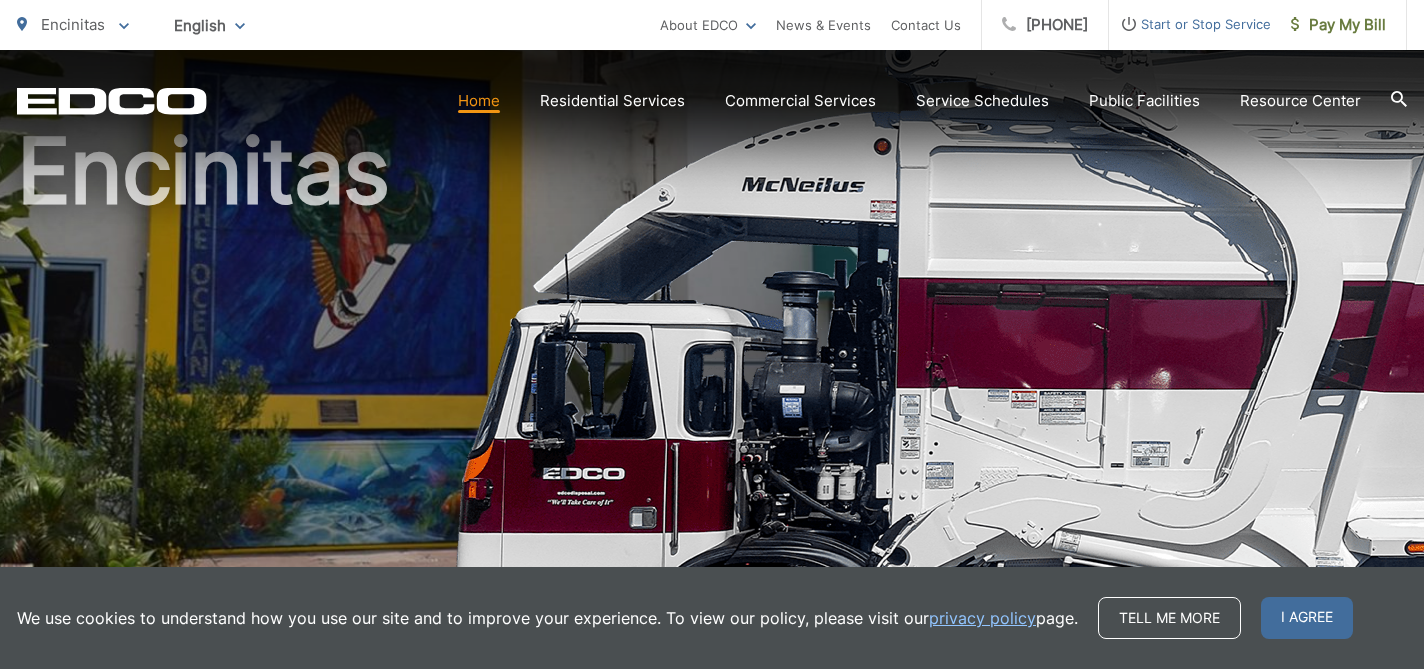 scroll, scrollTop: 138, scrollLeft: 0, axis: vertical 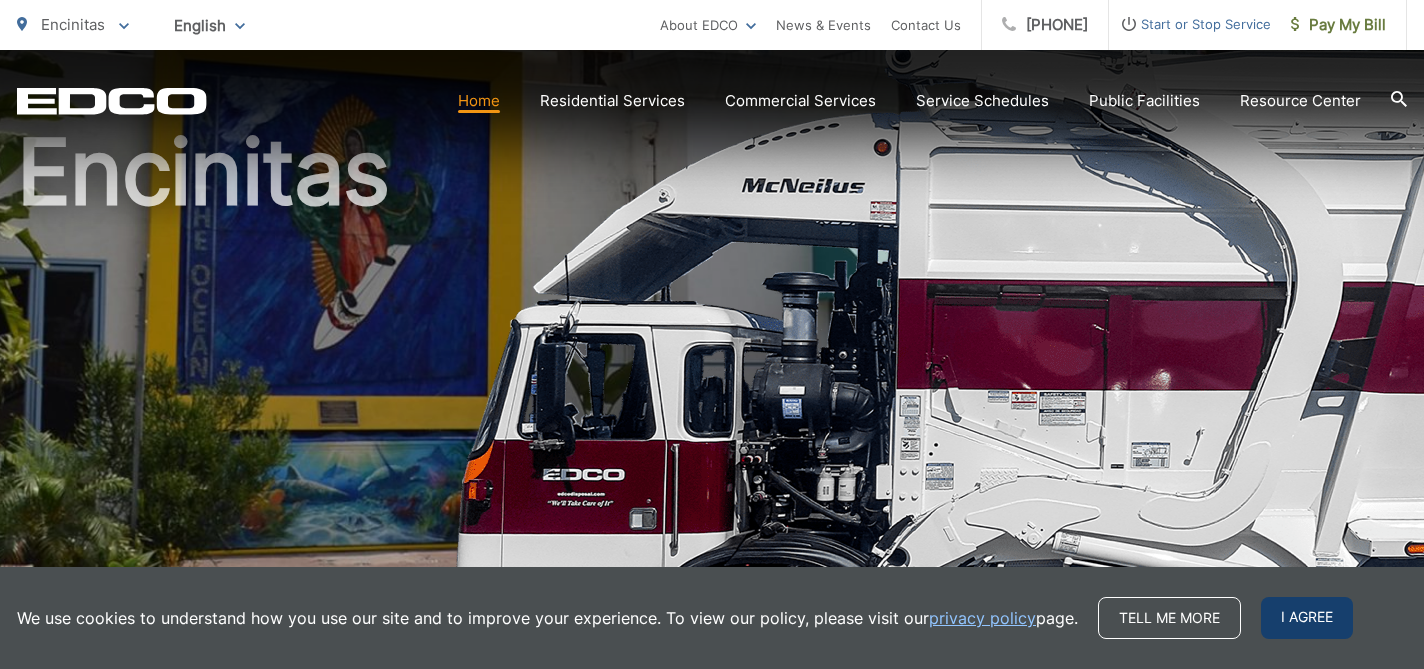 click on "I agree" at bounding box center (1307, 618) 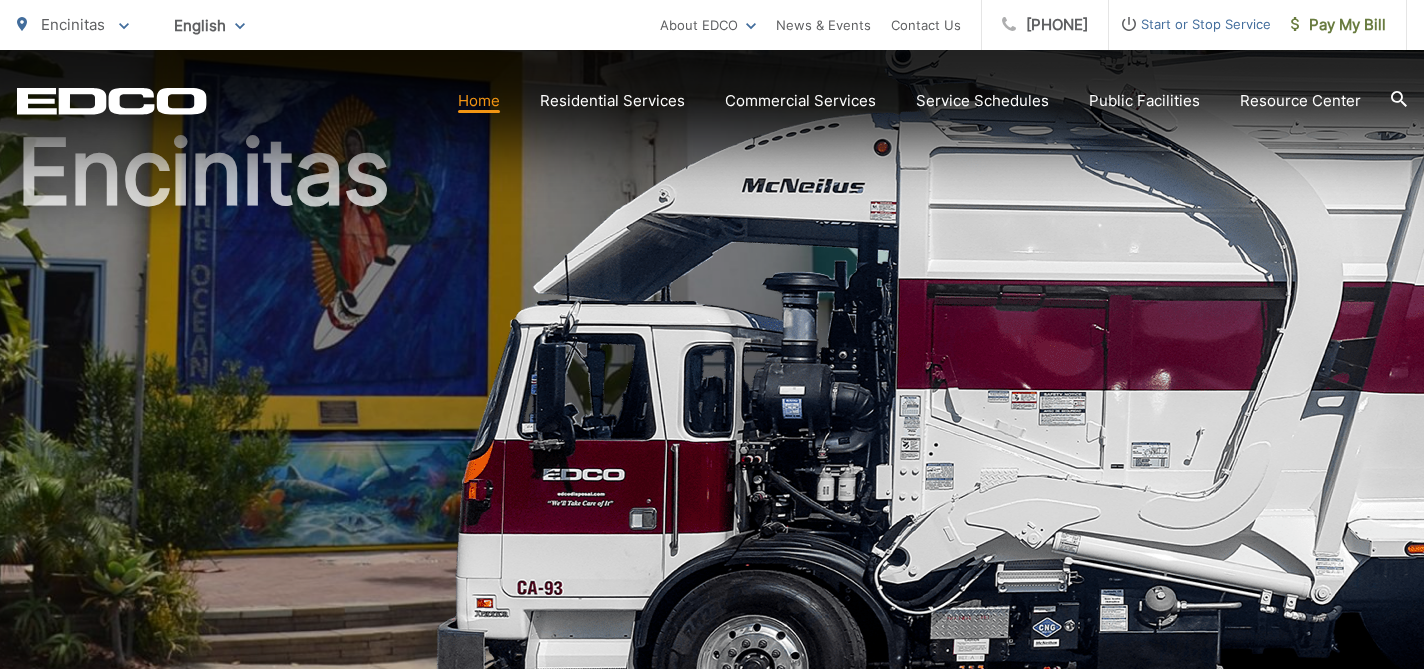 click on "Home" at bounding box center (479, 101) 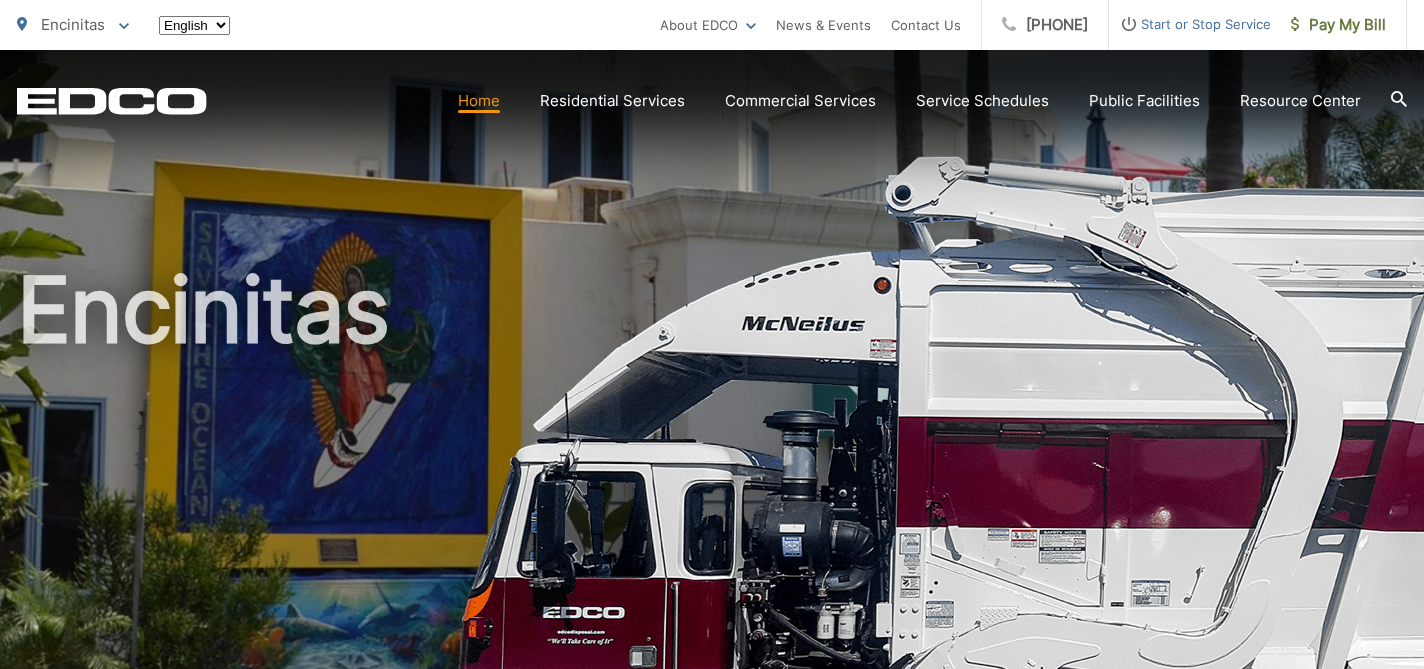 scroll, scrollTop: 0, scrollLeft: 0, axis: both 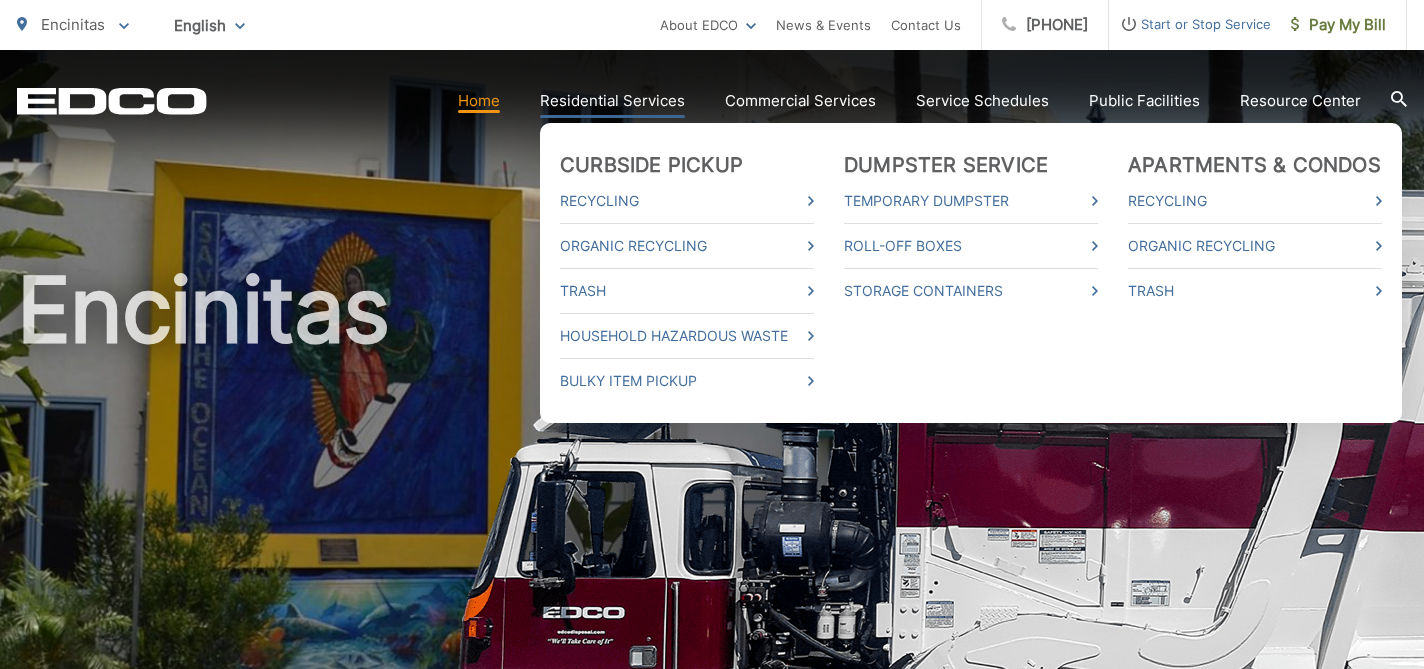 click on "Residential Services" at bounding box center (612, 101) 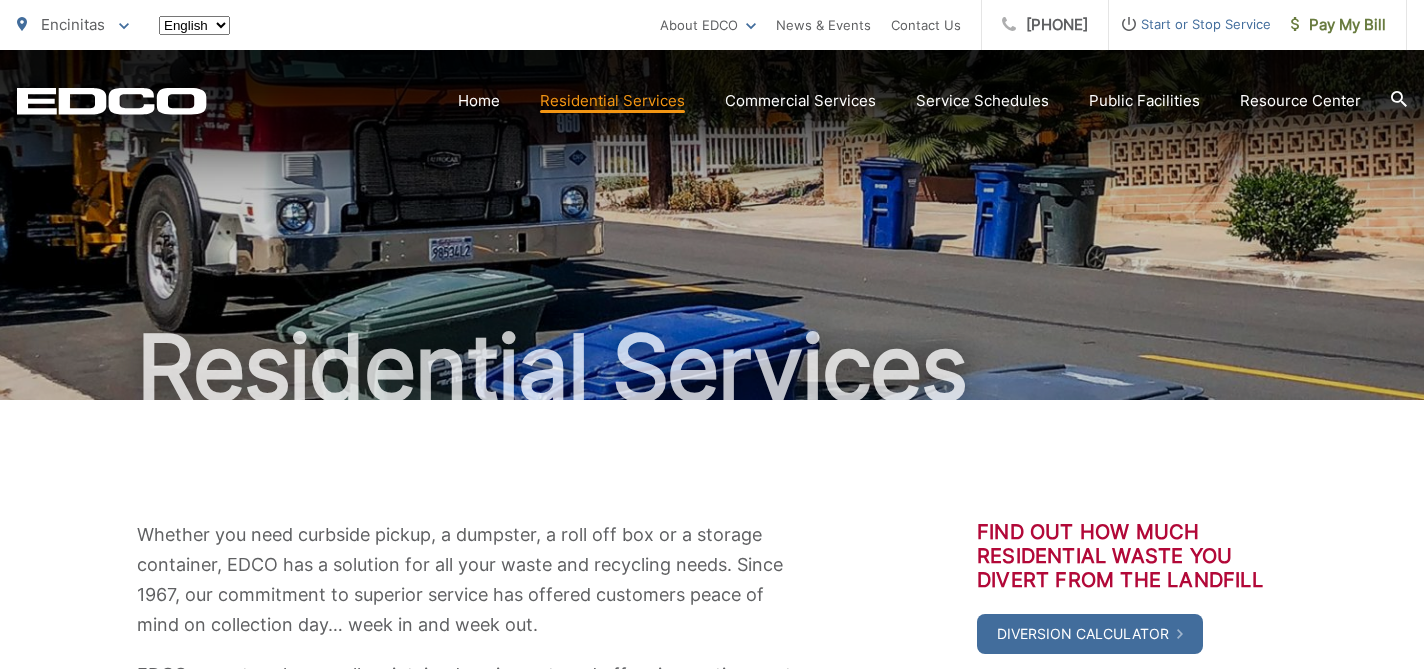scroll, scrollTop: 0, scrollLeft: 0, axis: both 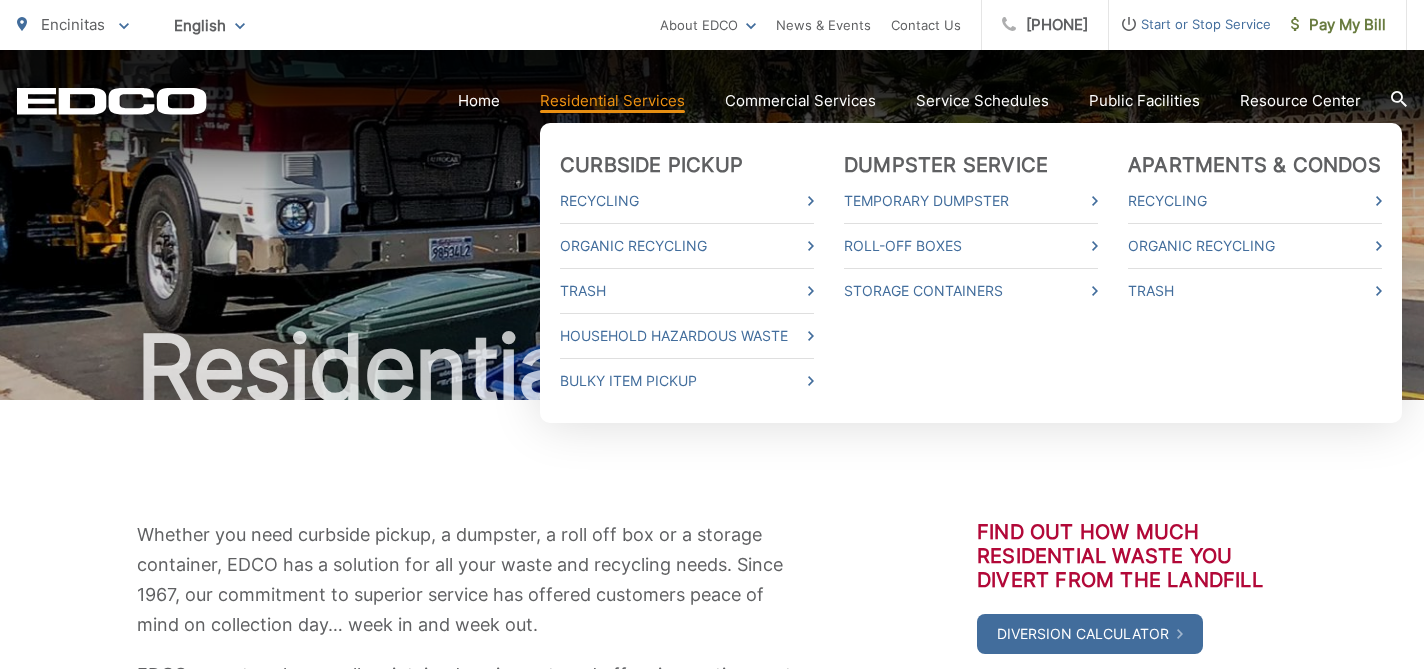 click on "Residential Services" at bounding box center [612, 101] 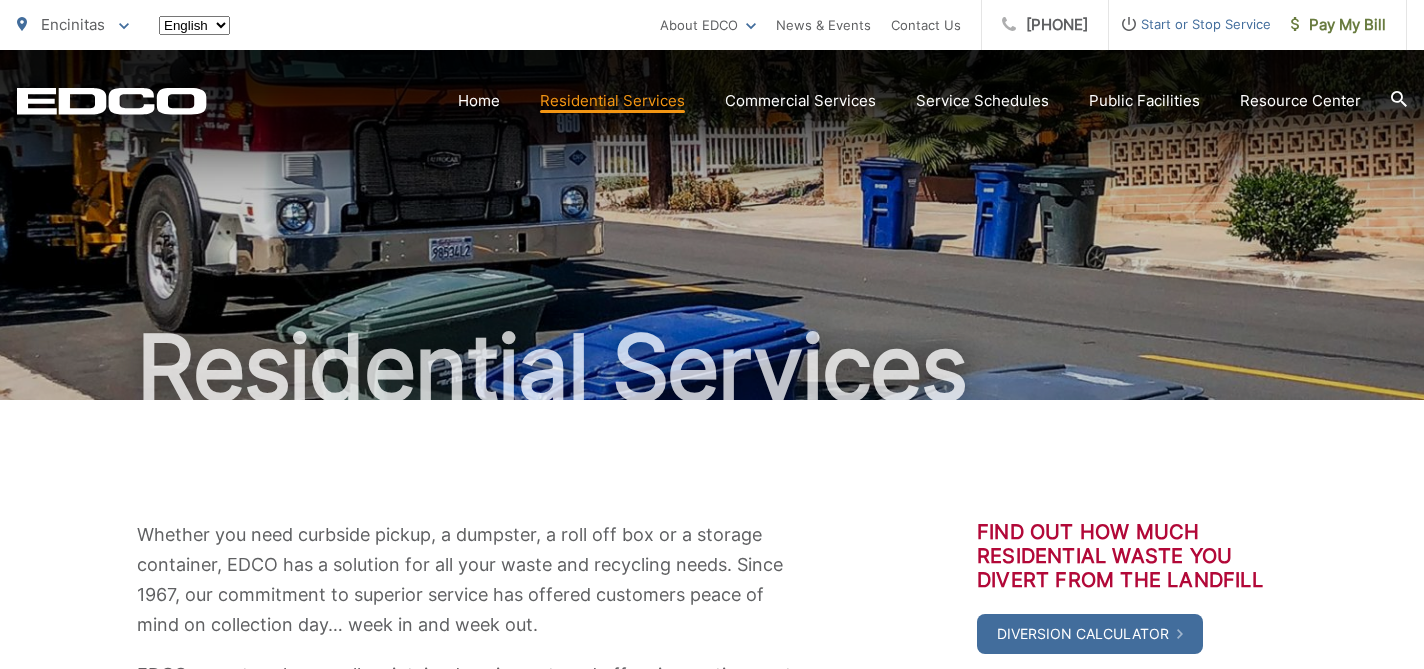 scroll, scrollTop: 0, scrollLeft: 0, axis: both 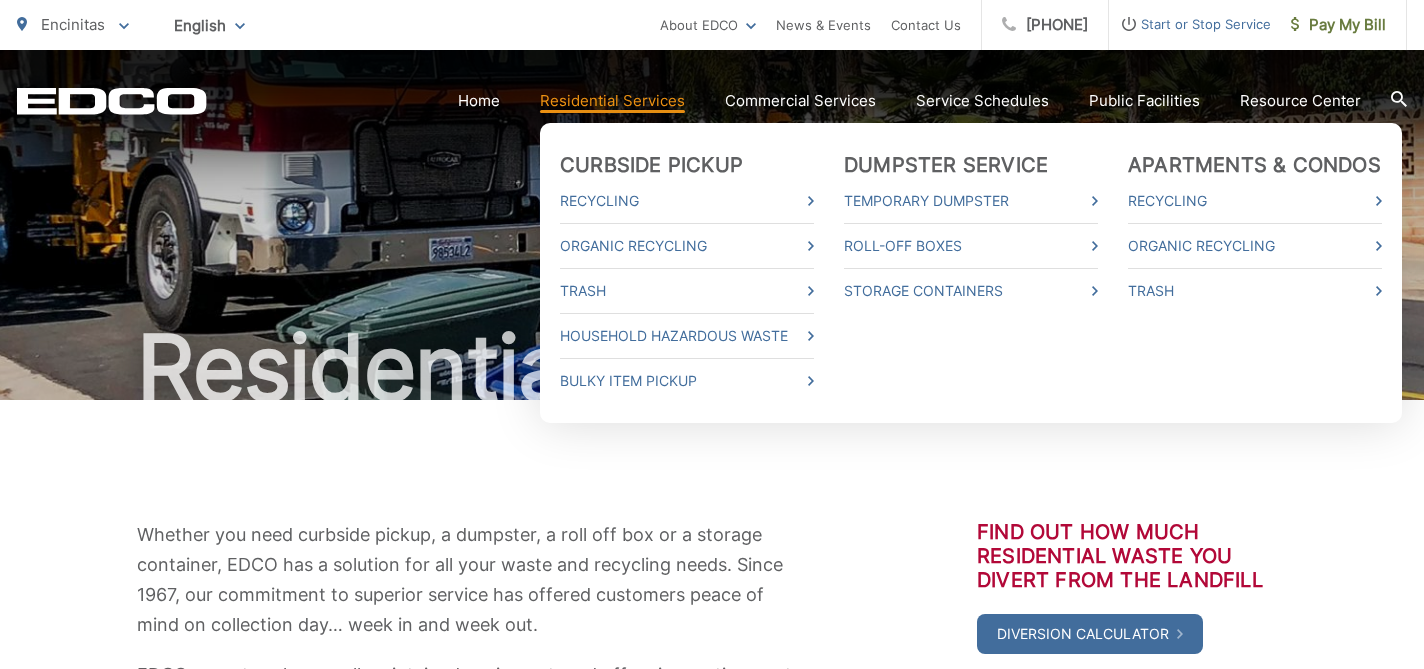 click on "Curbside Pickup
Recycling
Organic Recycling
Trash
Household Hazardous Waste
Bulky Item Pickup
Dumpster Service
Temporary Dumpster
Roll-Off Boxes
Storage Containers
Apartments & Condos
Recycling
Organic Recycling
Trash" at bounding box center (971, 273) 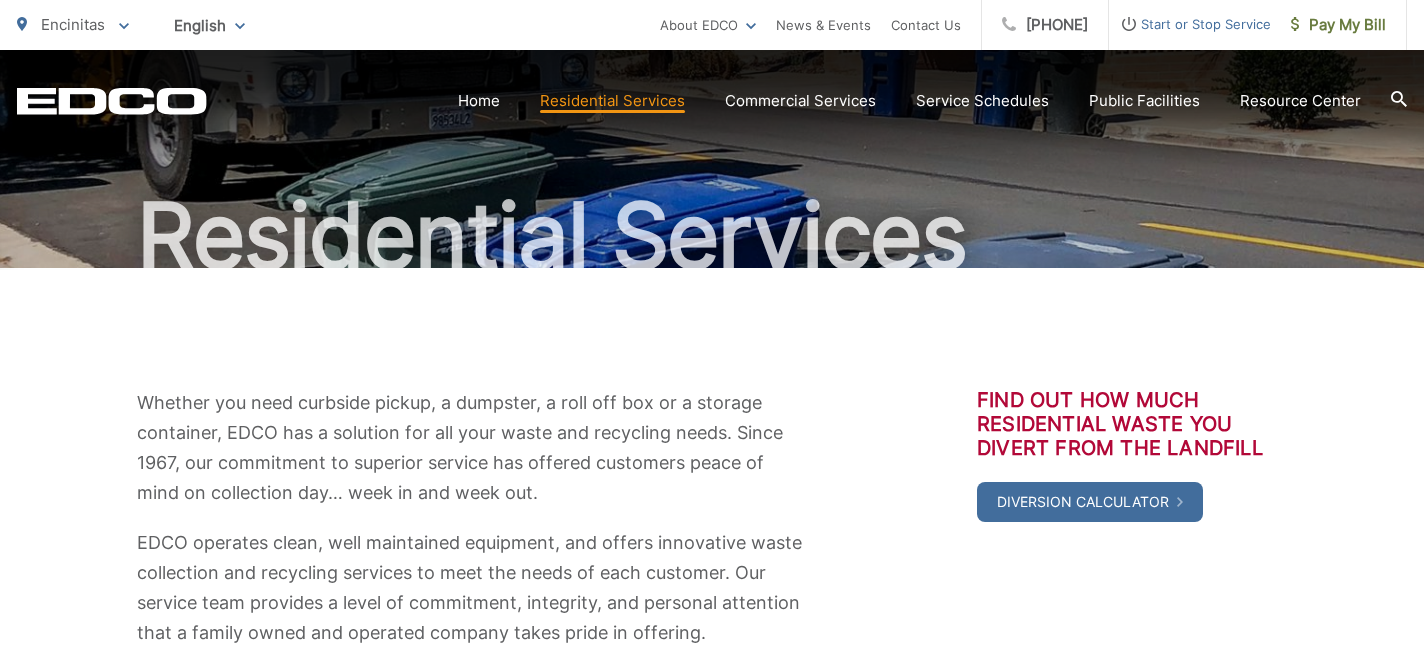 scroll, scrollTop: 0, scrollLeft: 0, axis: both 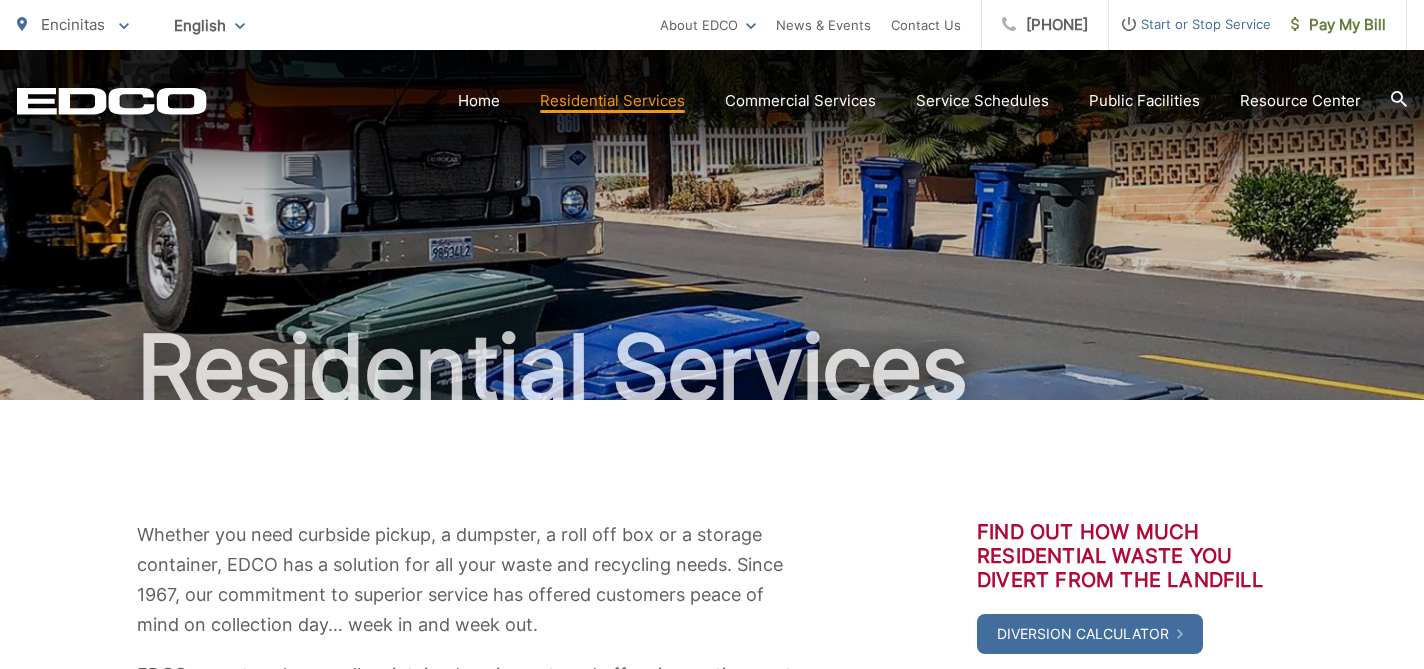 click on "Residential Services" at bounding box center [712, 225] 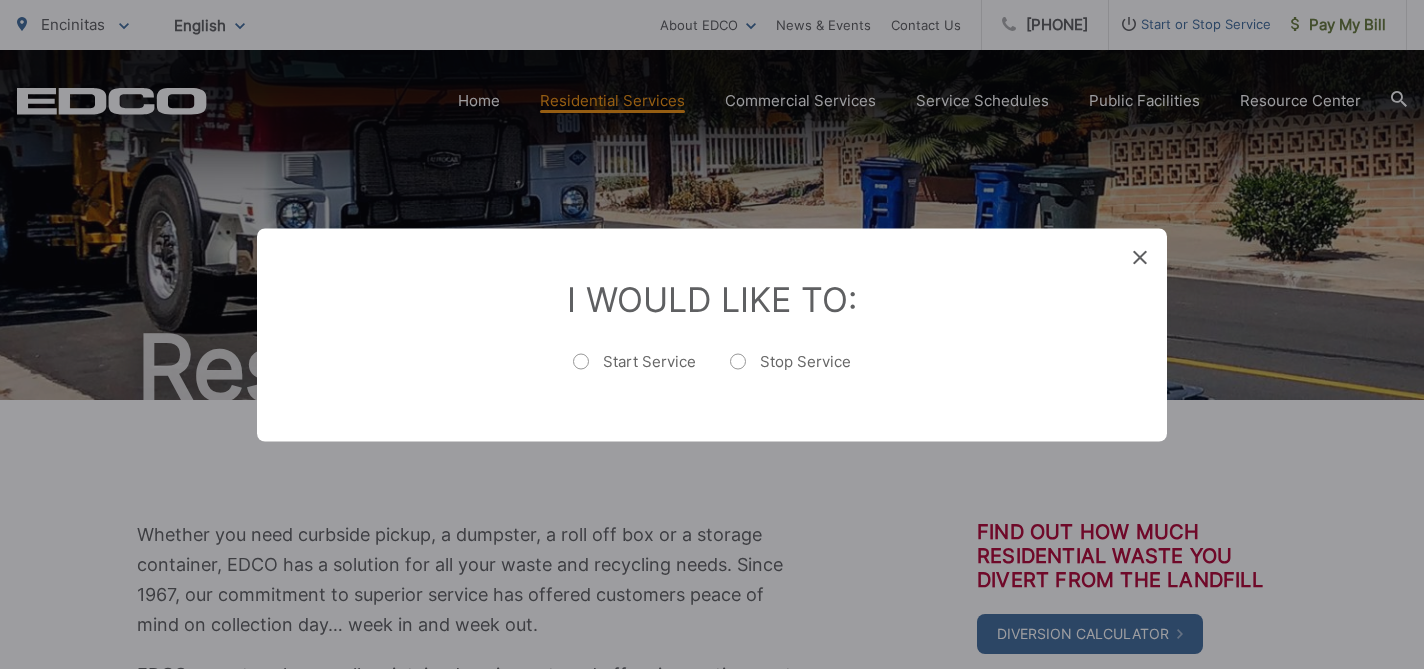 click on "Start Service" at bounding box center (634, 371) 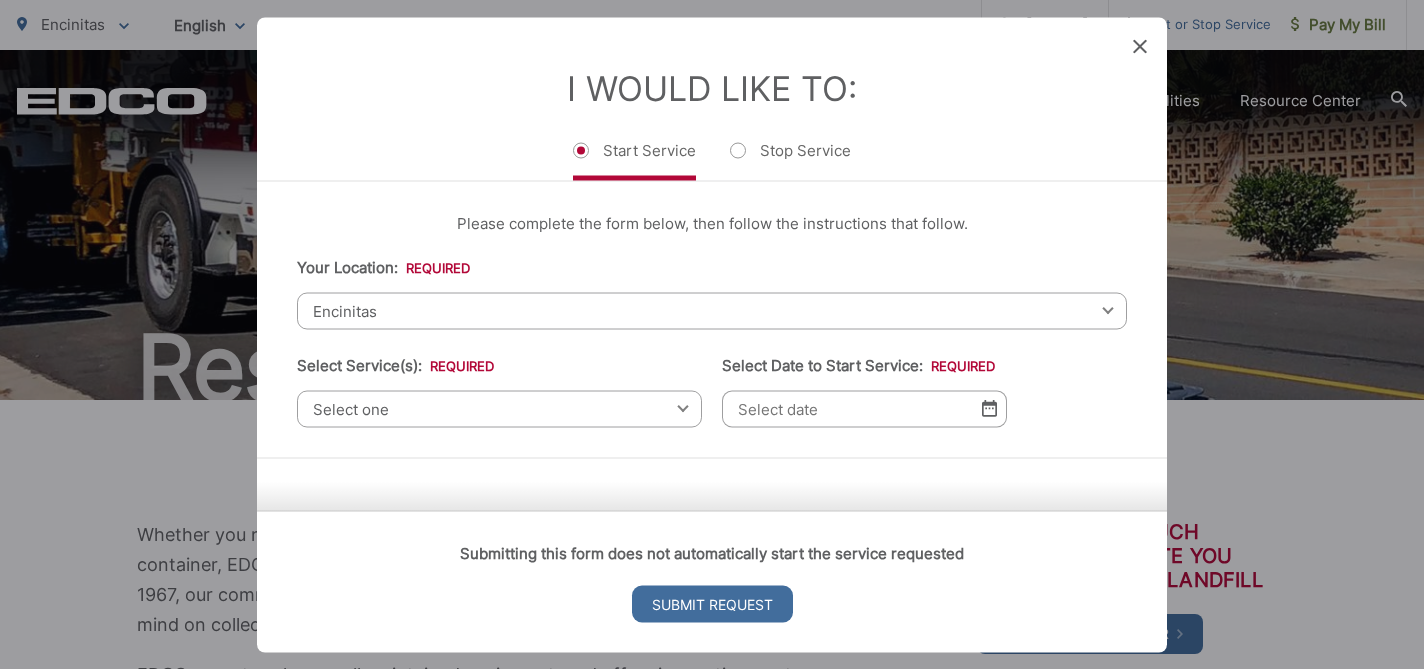 click on "Select one" at bounding box center (499, 408) 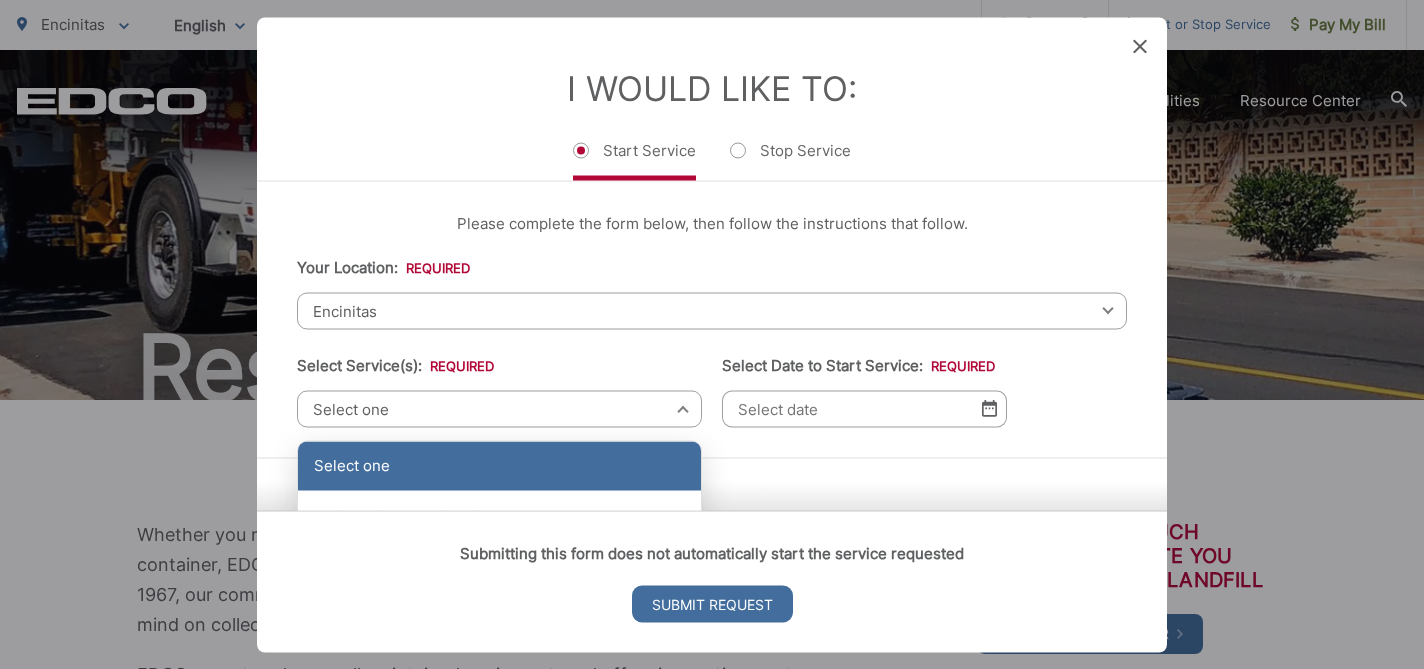 click on "Select one" at bounding box center (499, 466) 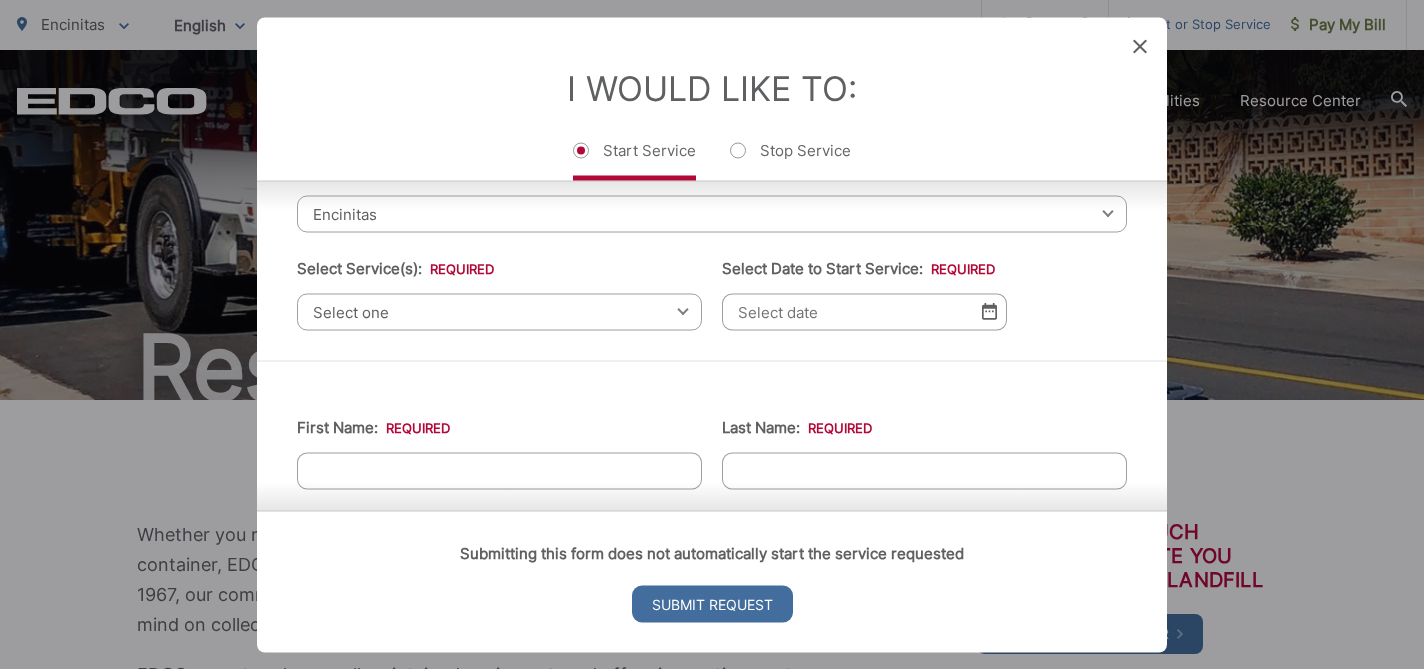 scroll, scrollTop: 0, scrollLeft: 0, axis: both 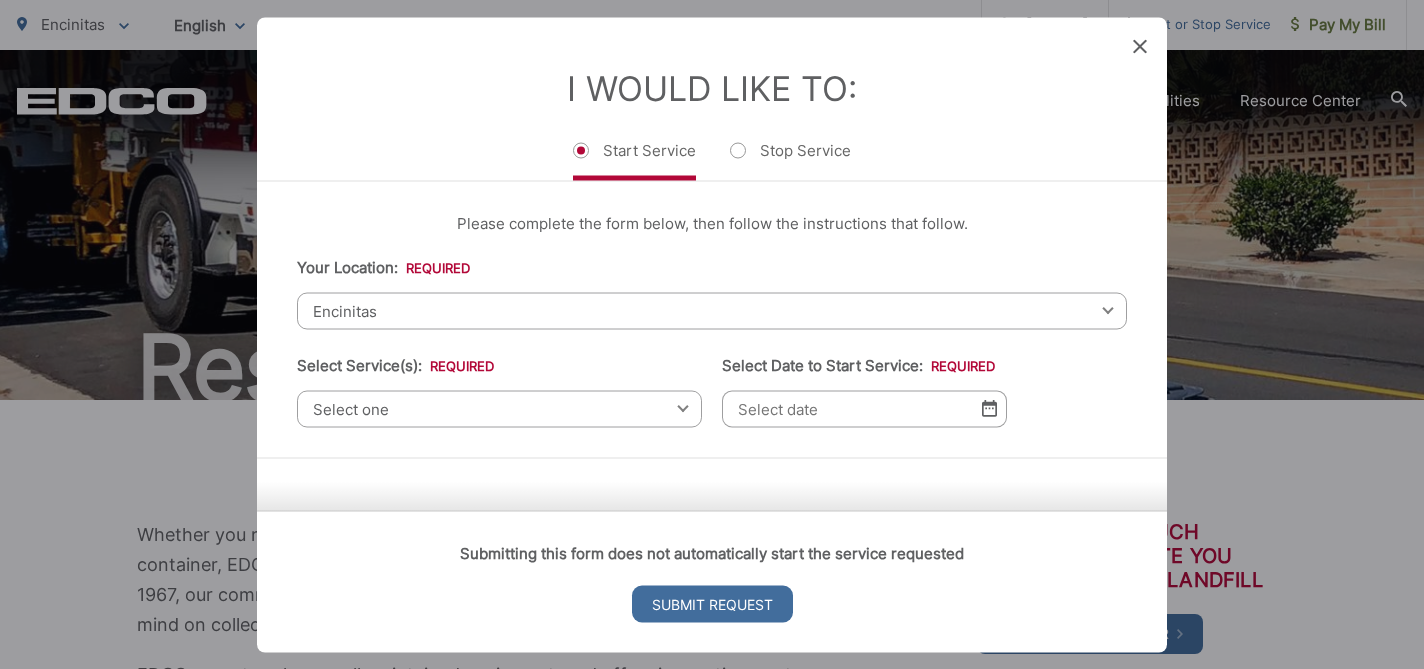 click on "Select one Select one Residential Curbside Pickup Commercial/Business Services Apartments & Condos Temporary Dumpster Service Construction & Demolition" at bounding box center [499, 408] 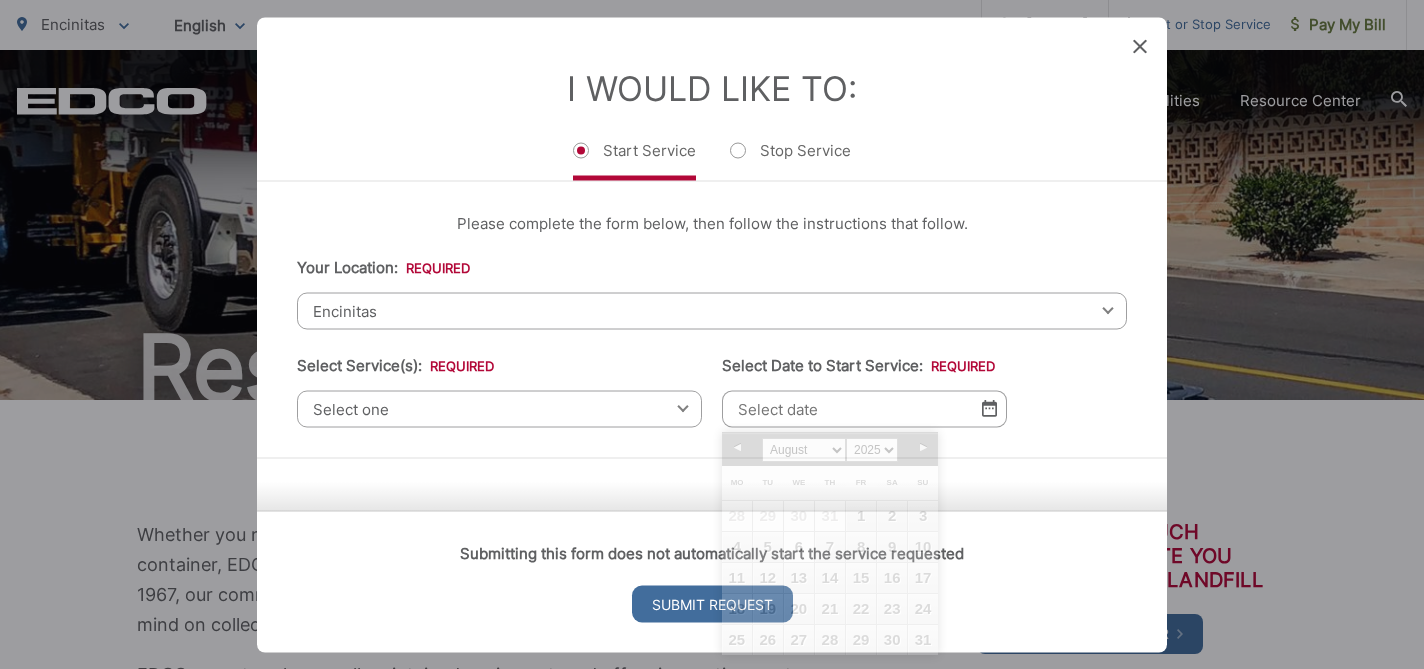 click on "Select Date to Start Service: *" at bounding box center [864, 408] 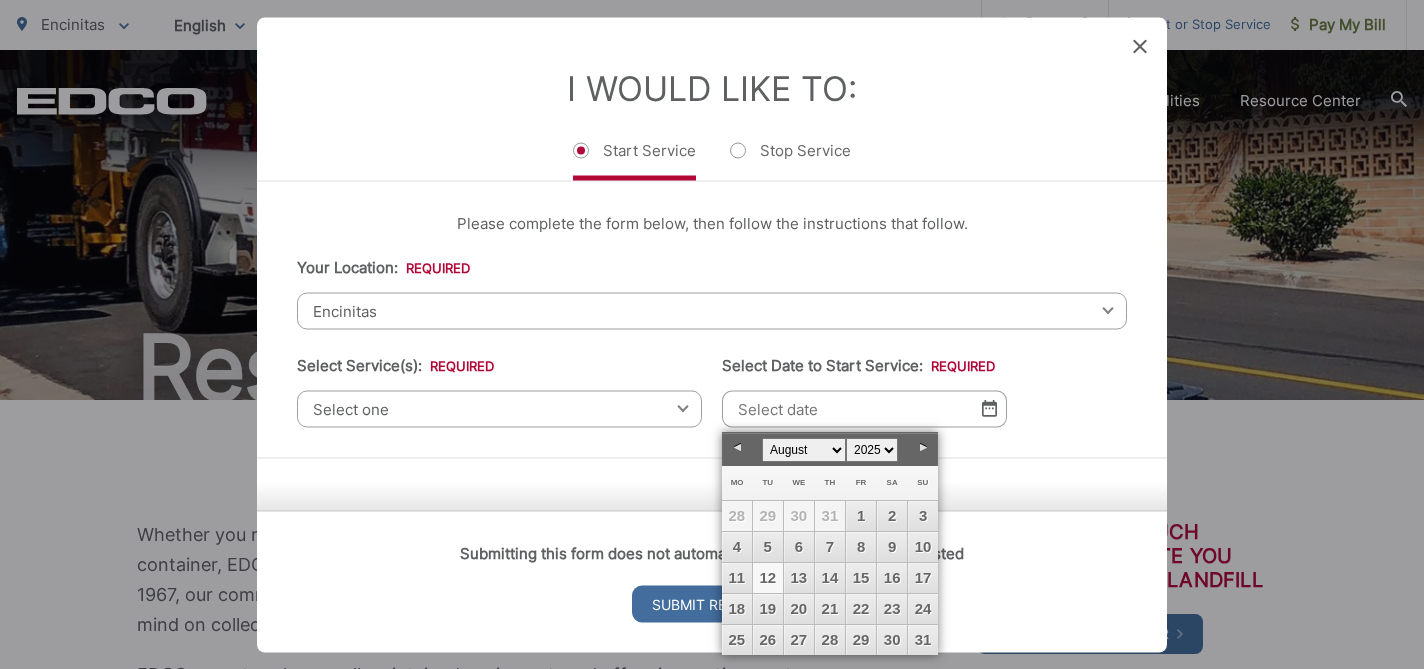 click on "12" at bounding box center (768, 578) 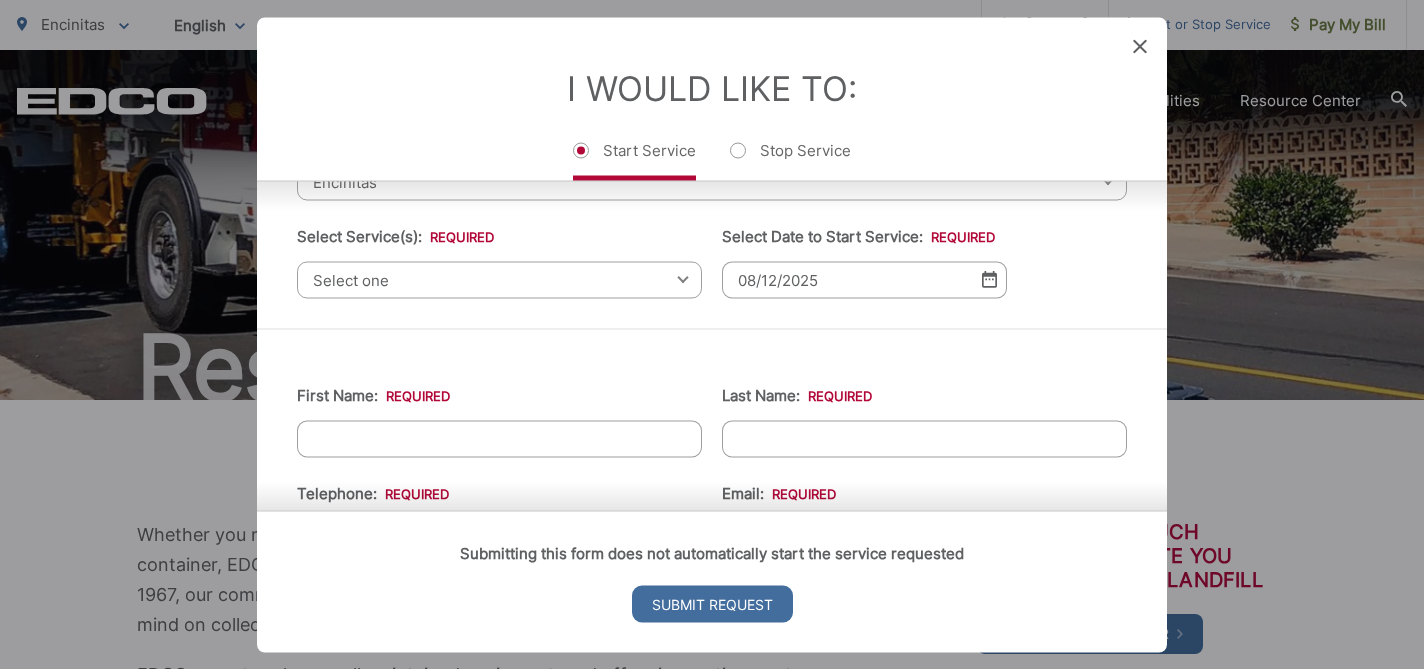 scroll, scrollTop: 85, scrollLeft: 0, axis: vertical 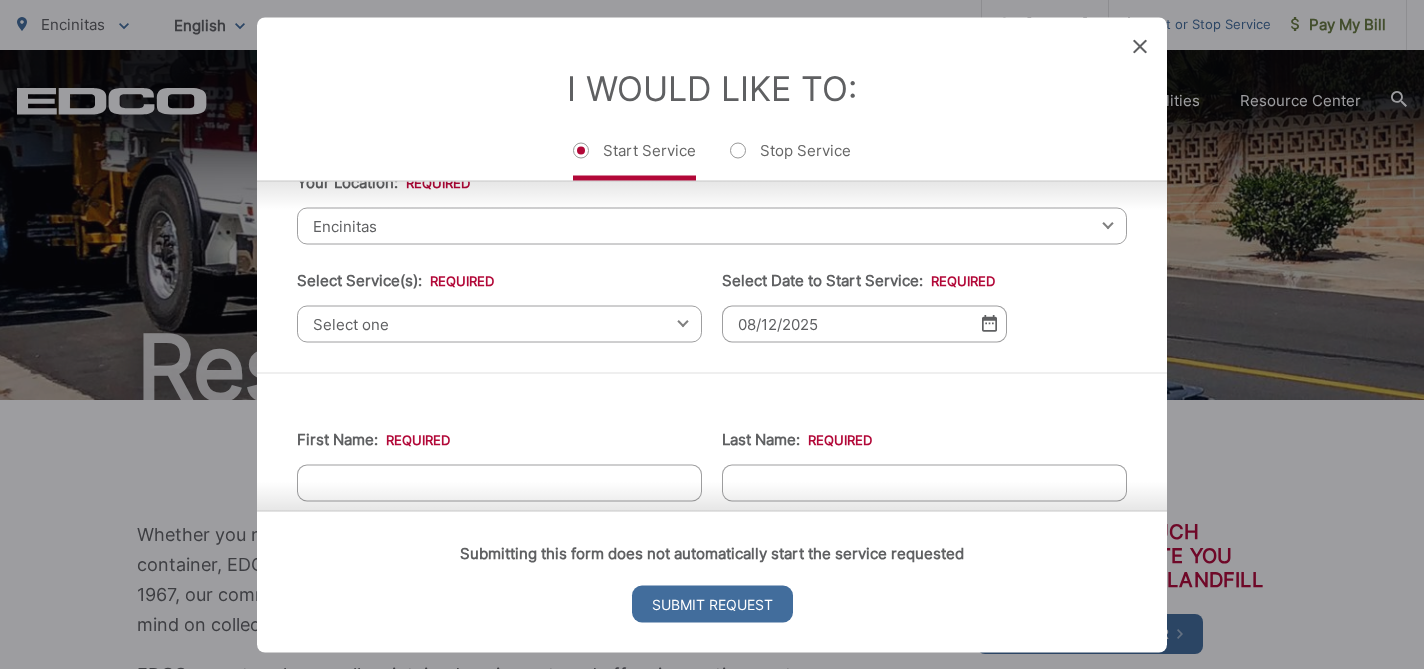 click on "Select one" at bounding box center [499, 323] 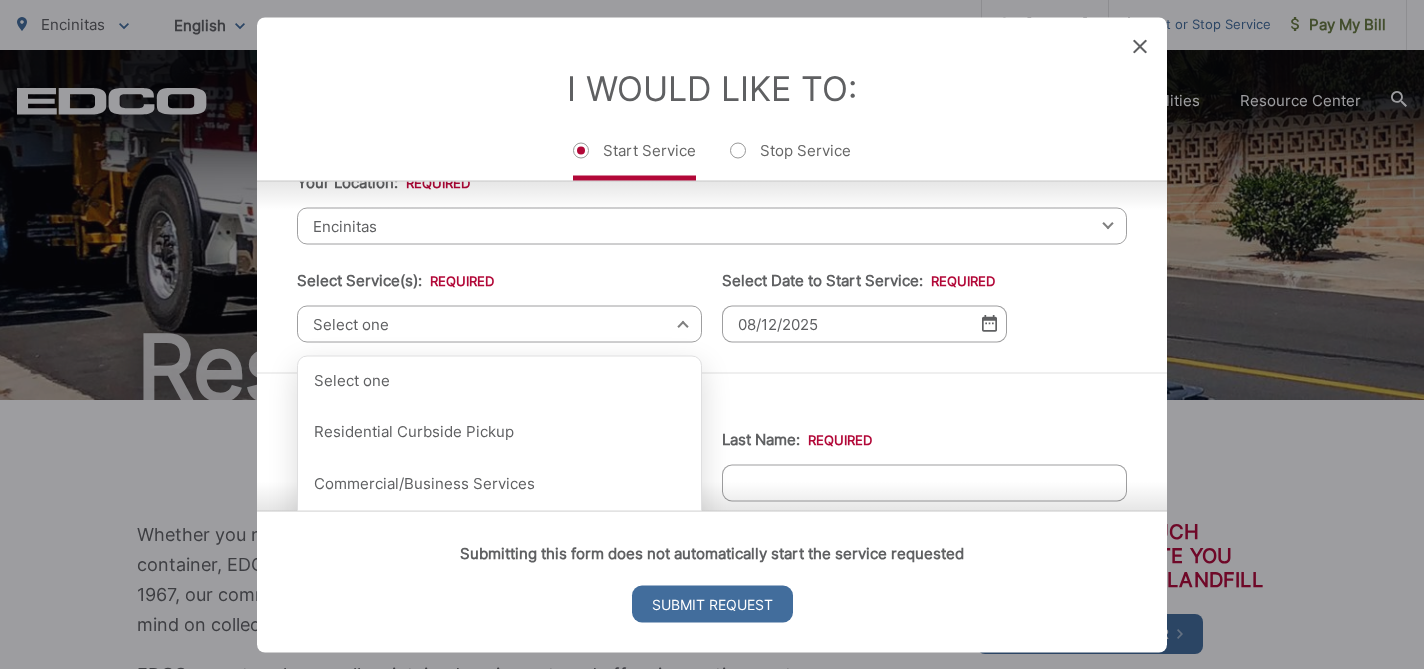 click on "Select one" at bounding box center (499, 323) 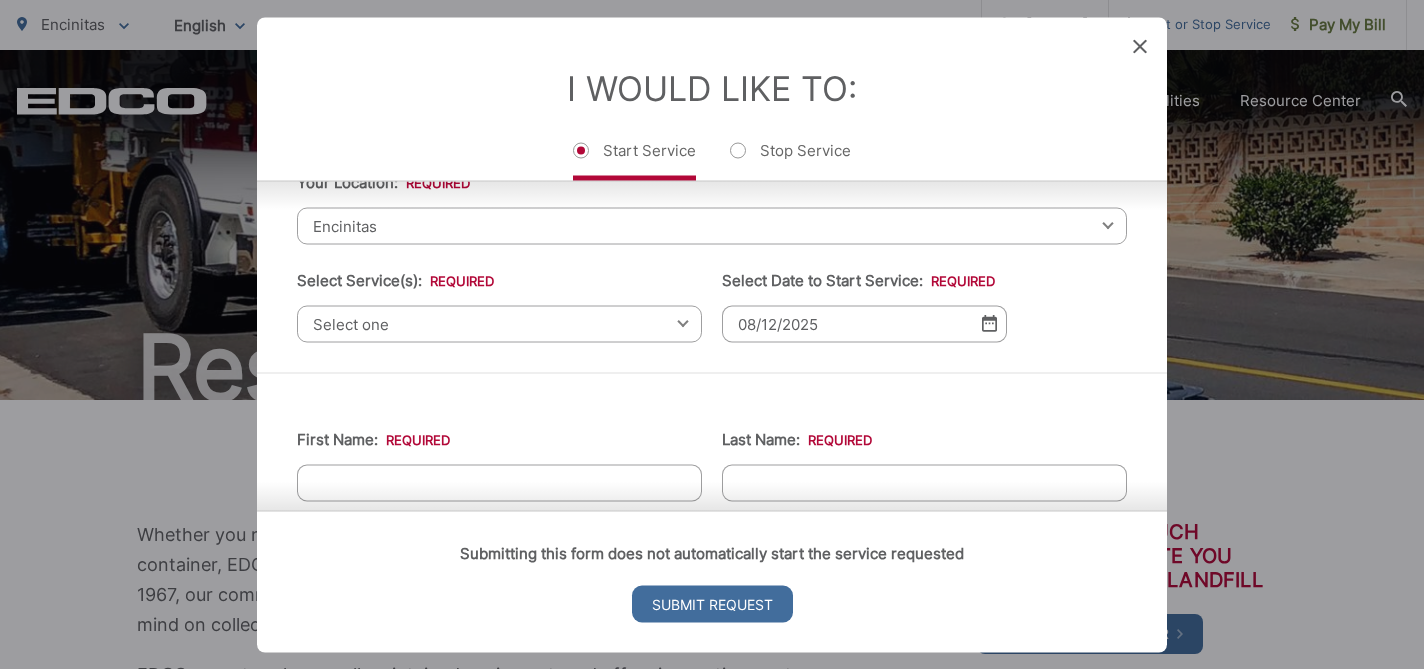 click on "Select one" at bounding box center (499, 323) 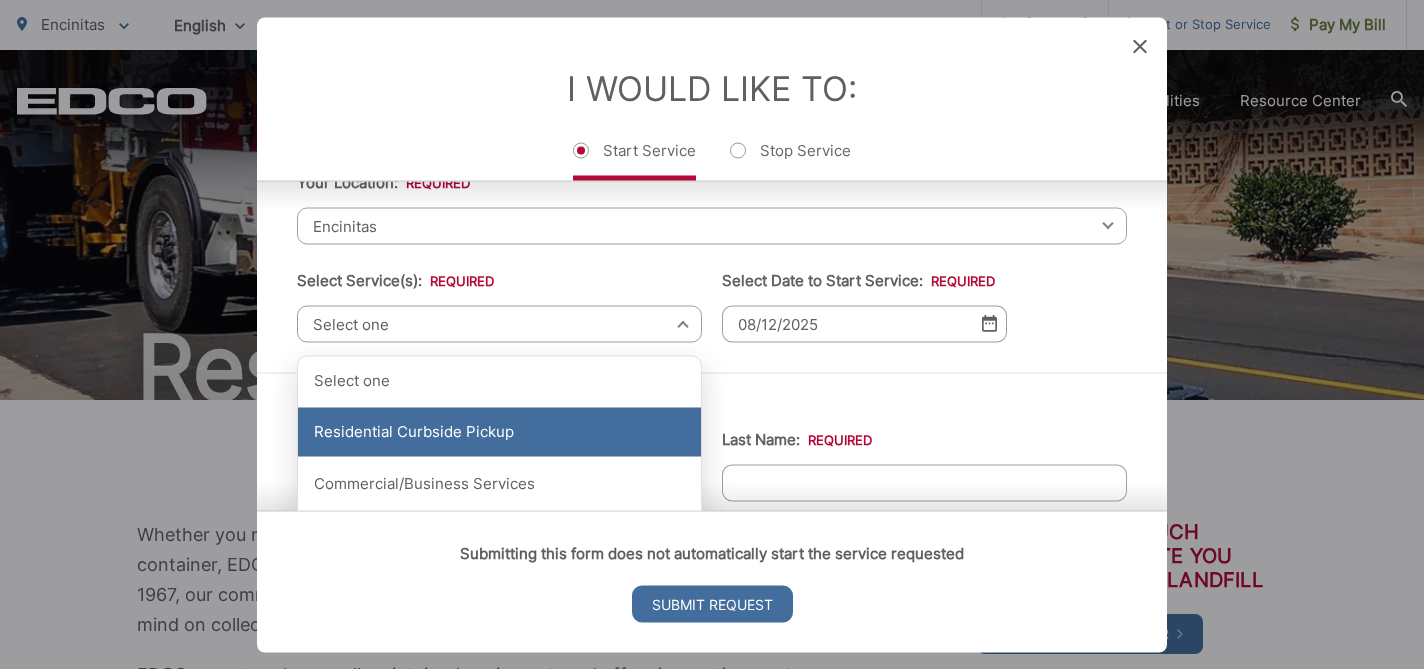 click on "Residential Curbside Pickup" at bounding box center (499, 432) 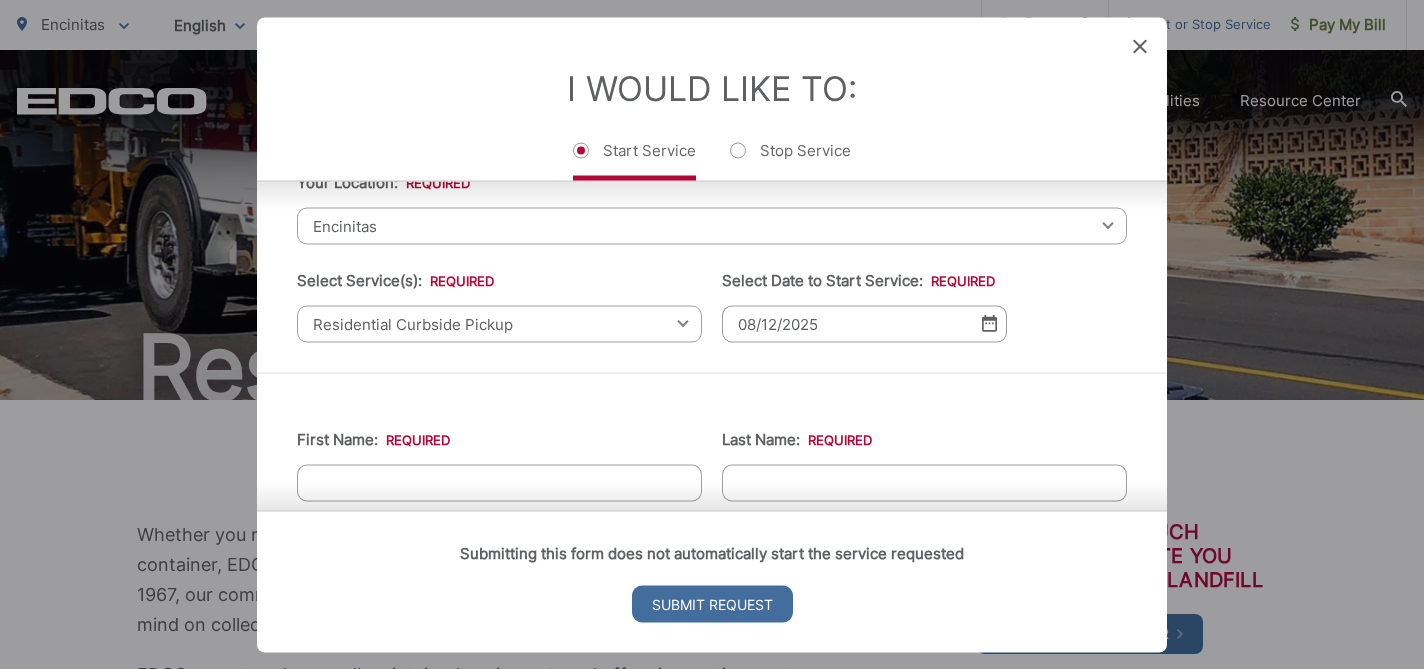 scroll, scrollTop: 173, scrollLeft: 0, axis: vertical 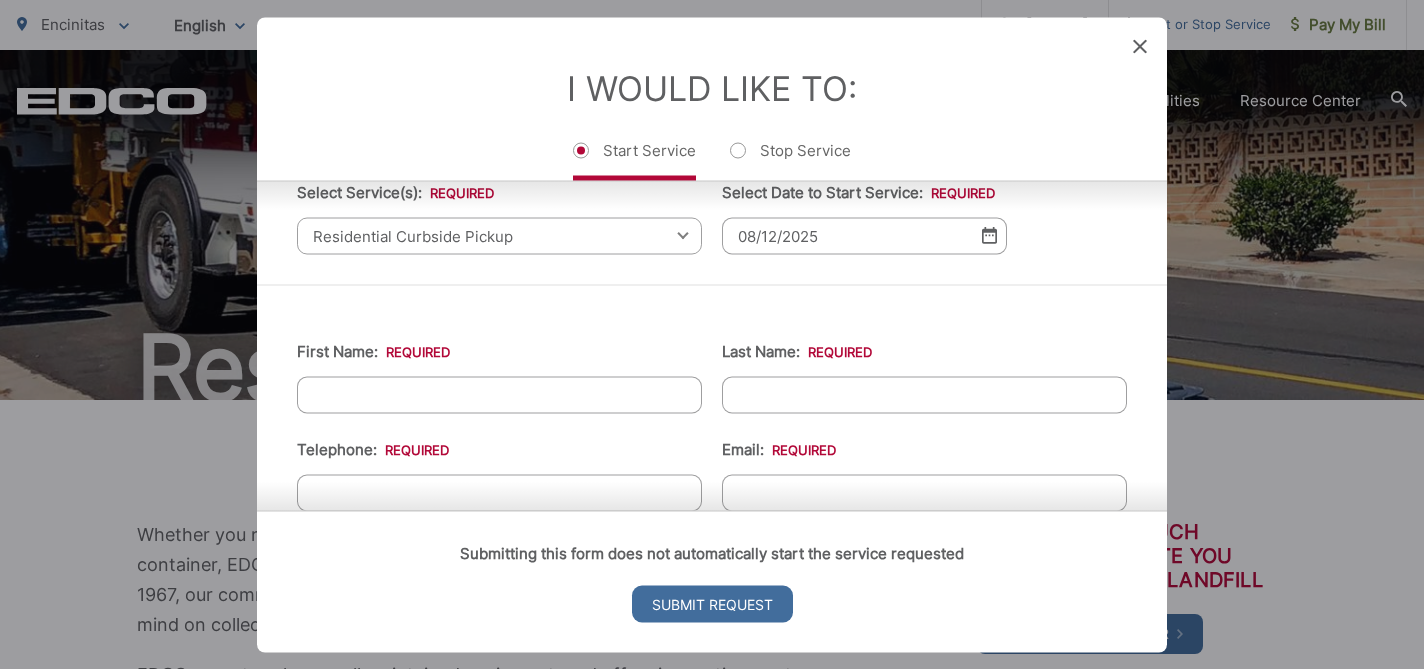 click on "First Name: *" at bounding box center (499, 394) 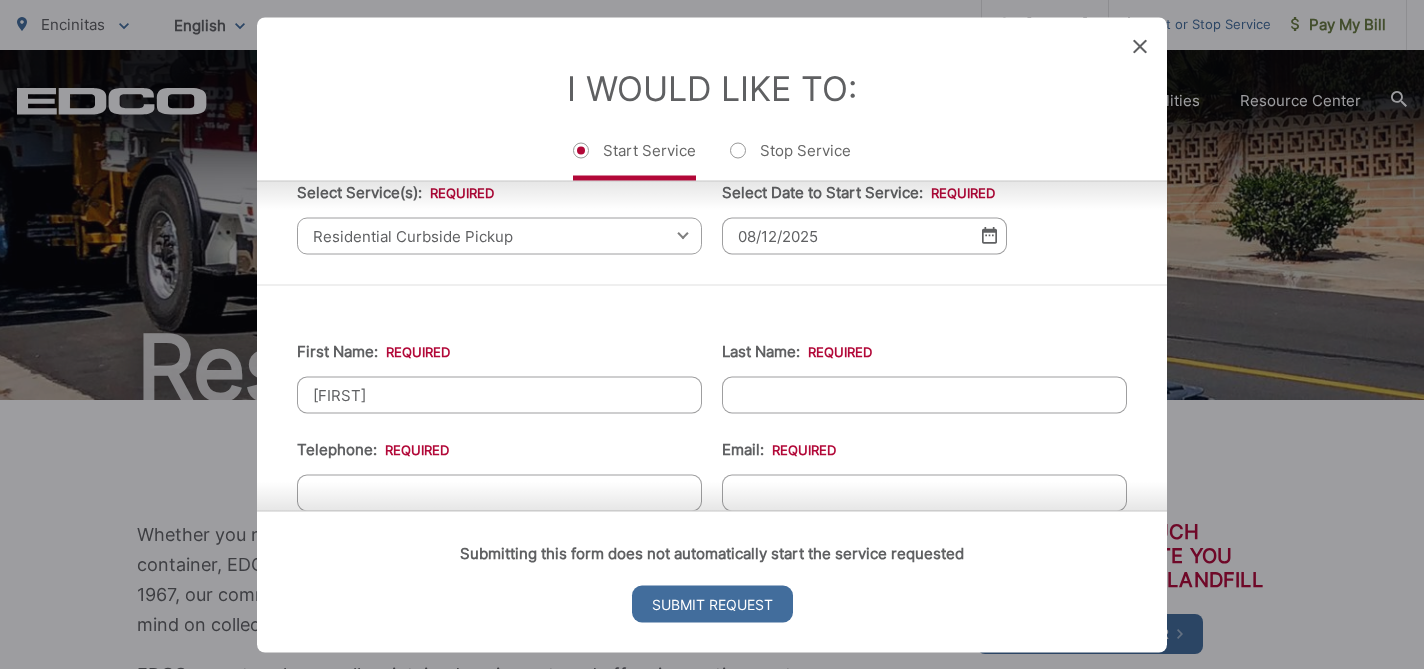 type on "Zangwill" 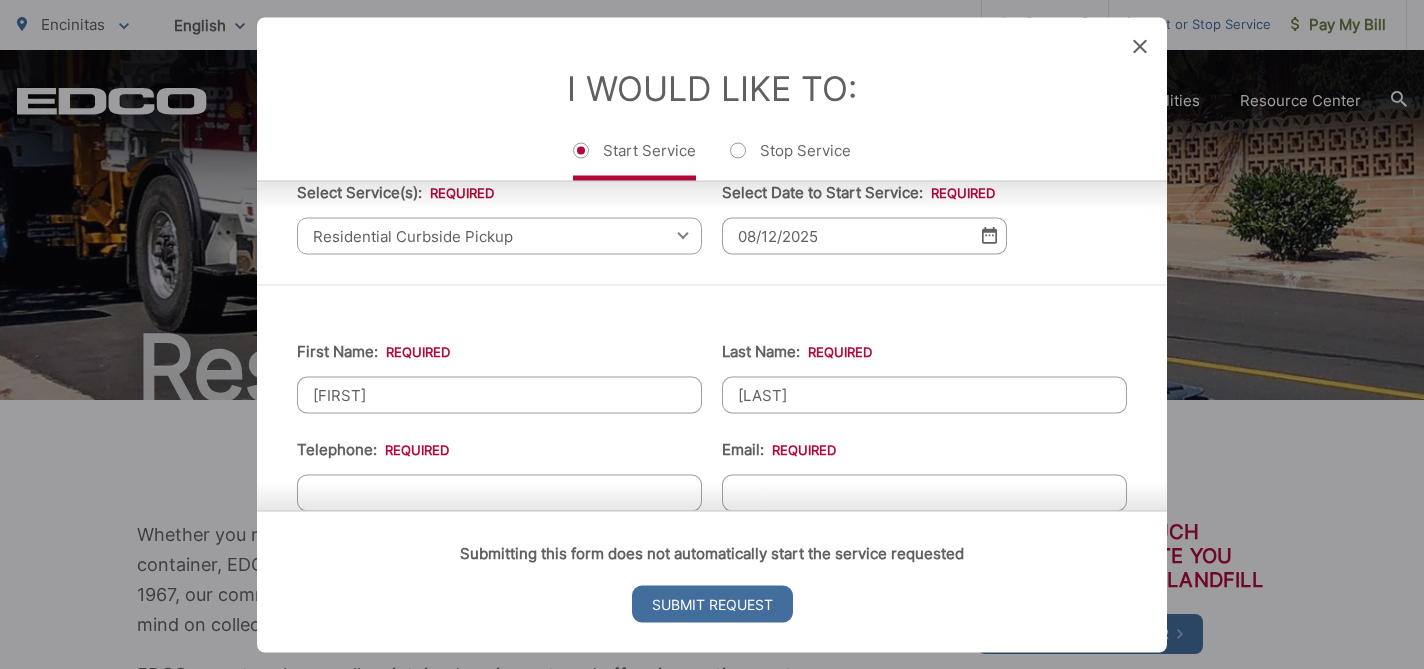 type on "5103848363" 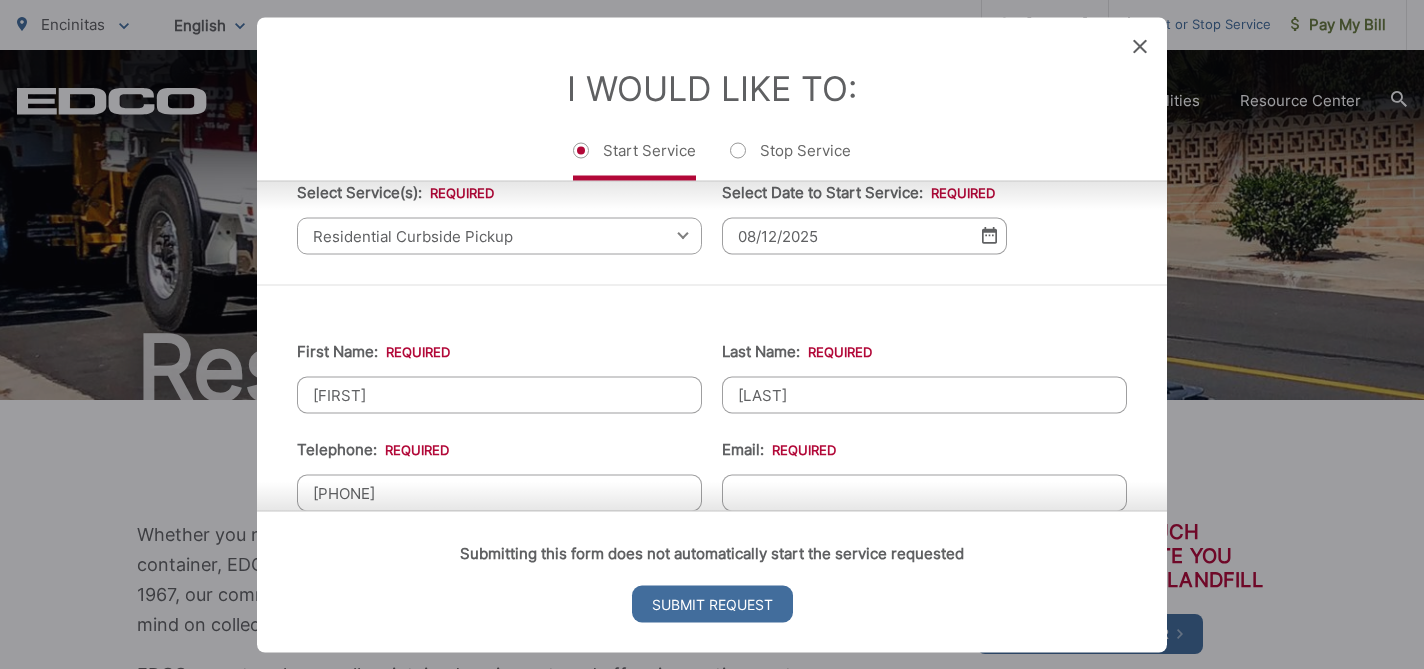 type on "zmohel@gmail.com" 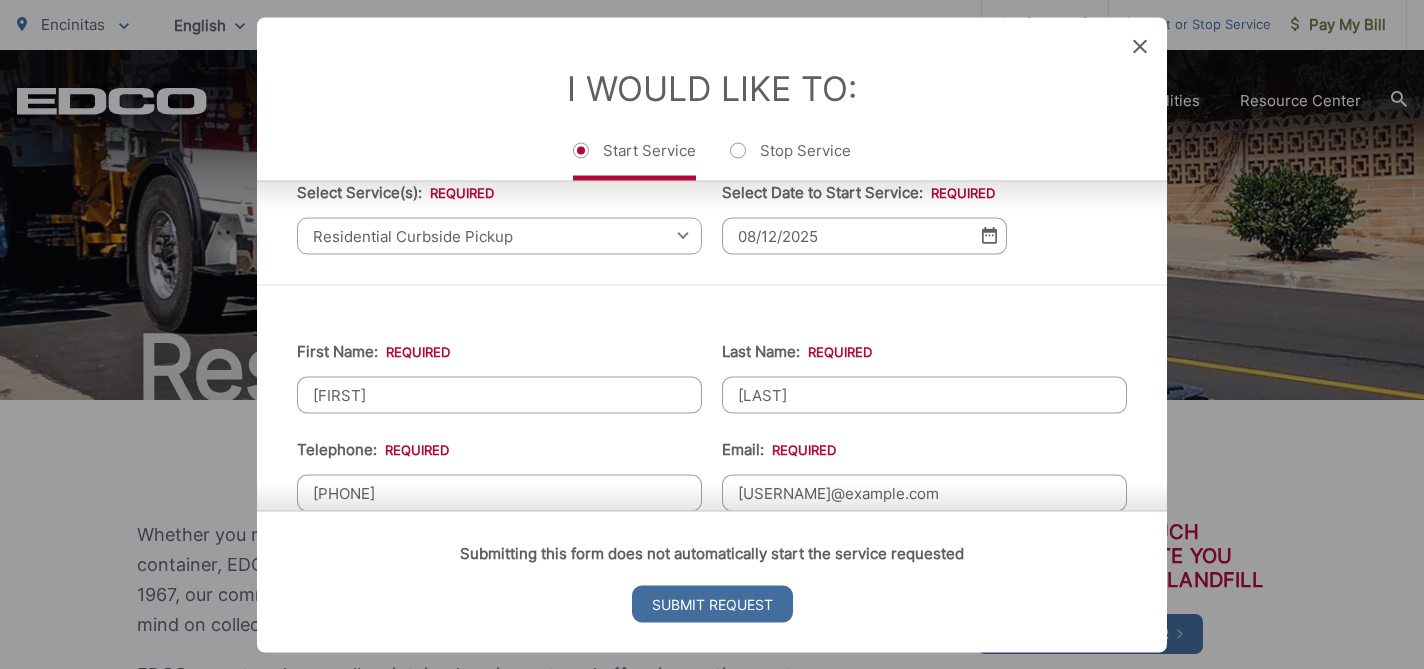 type on "2773 Argyle St" 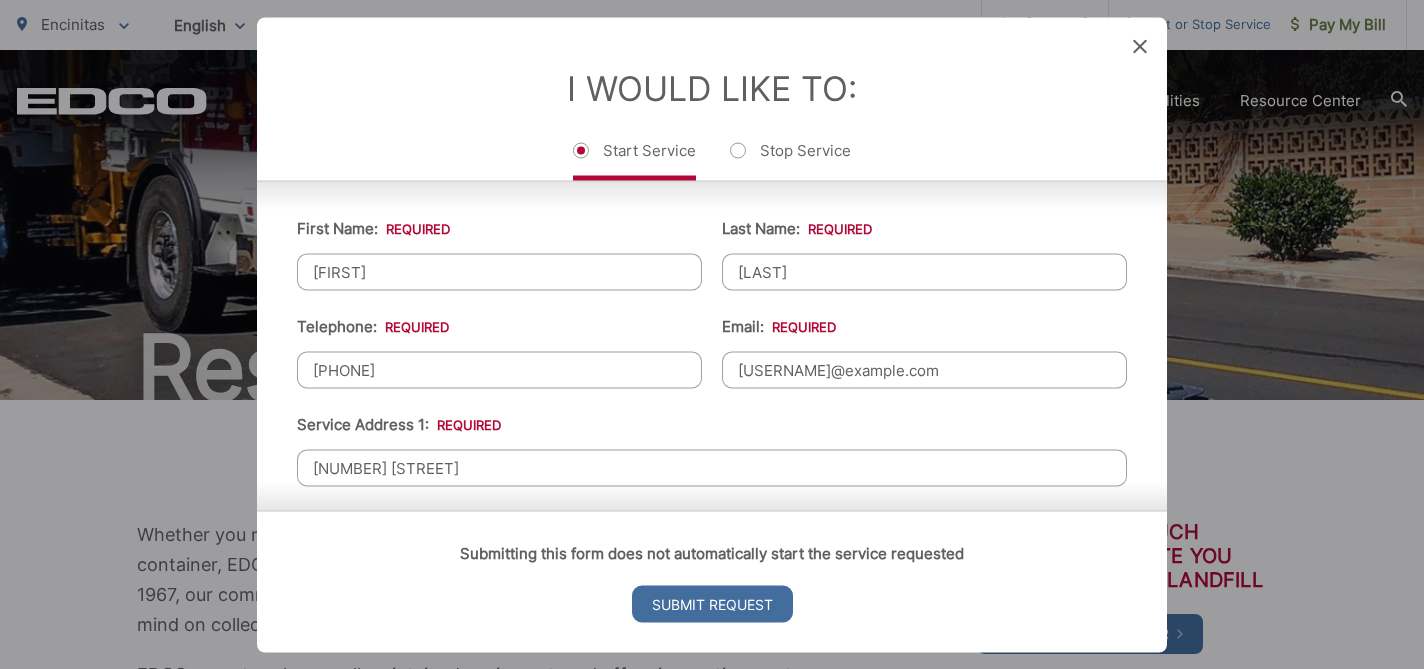 scroll, scrollTop: 404, scrollLeft: 0, axis: vertical 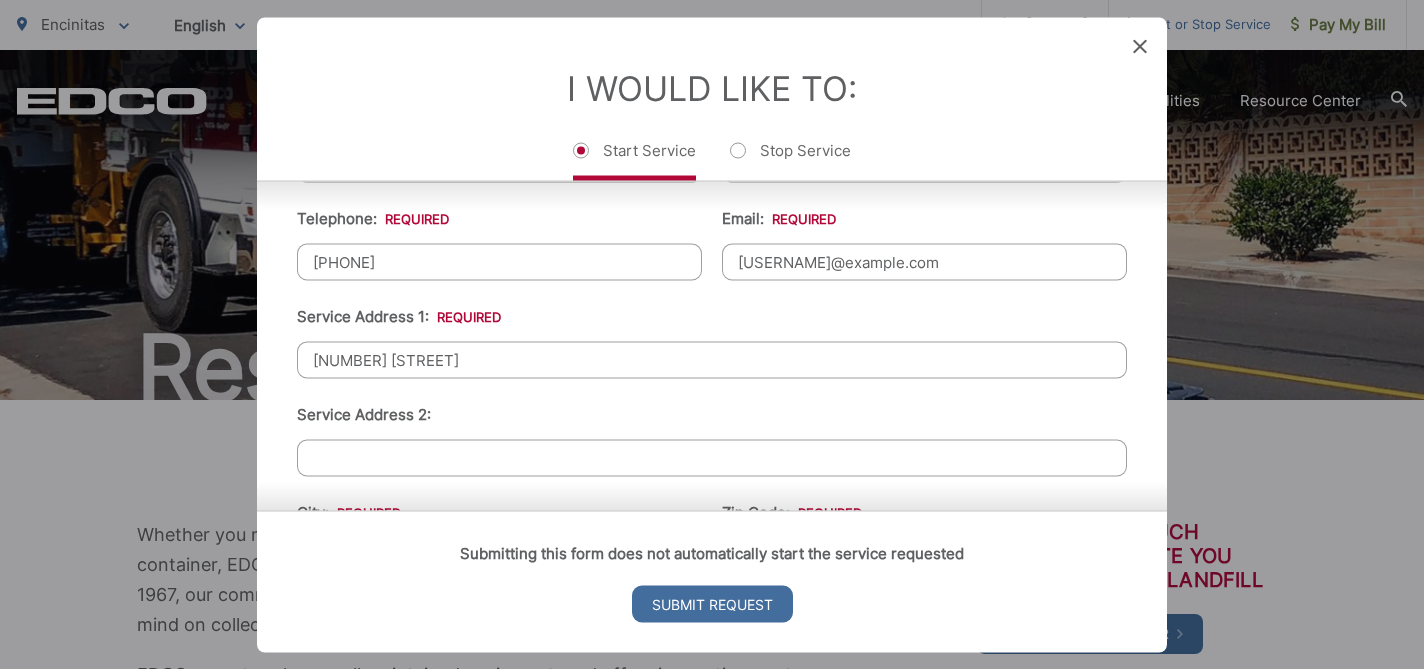 click on "2773 Argyle St" at bounding box center [712, 359] 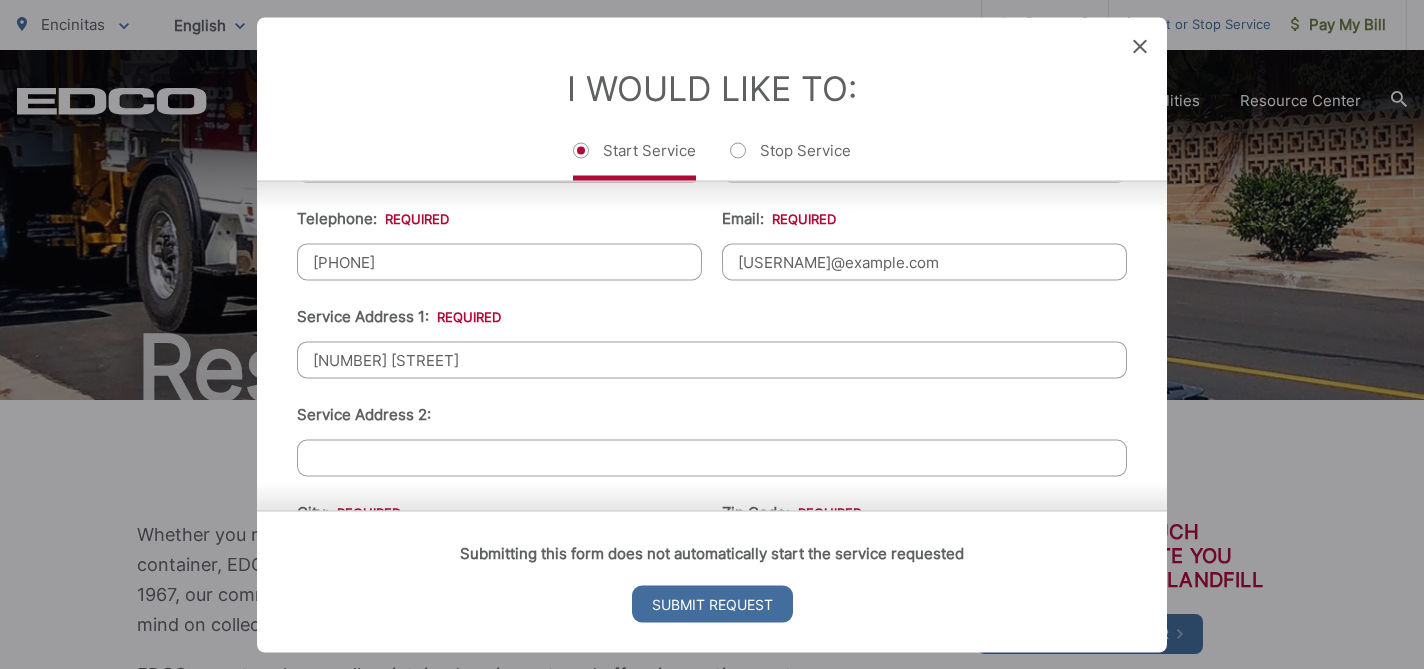 drag, startPoint x: 446, startPoint y: 356, endPoint x: 309, endPoint y: 347, distance: 137.2953 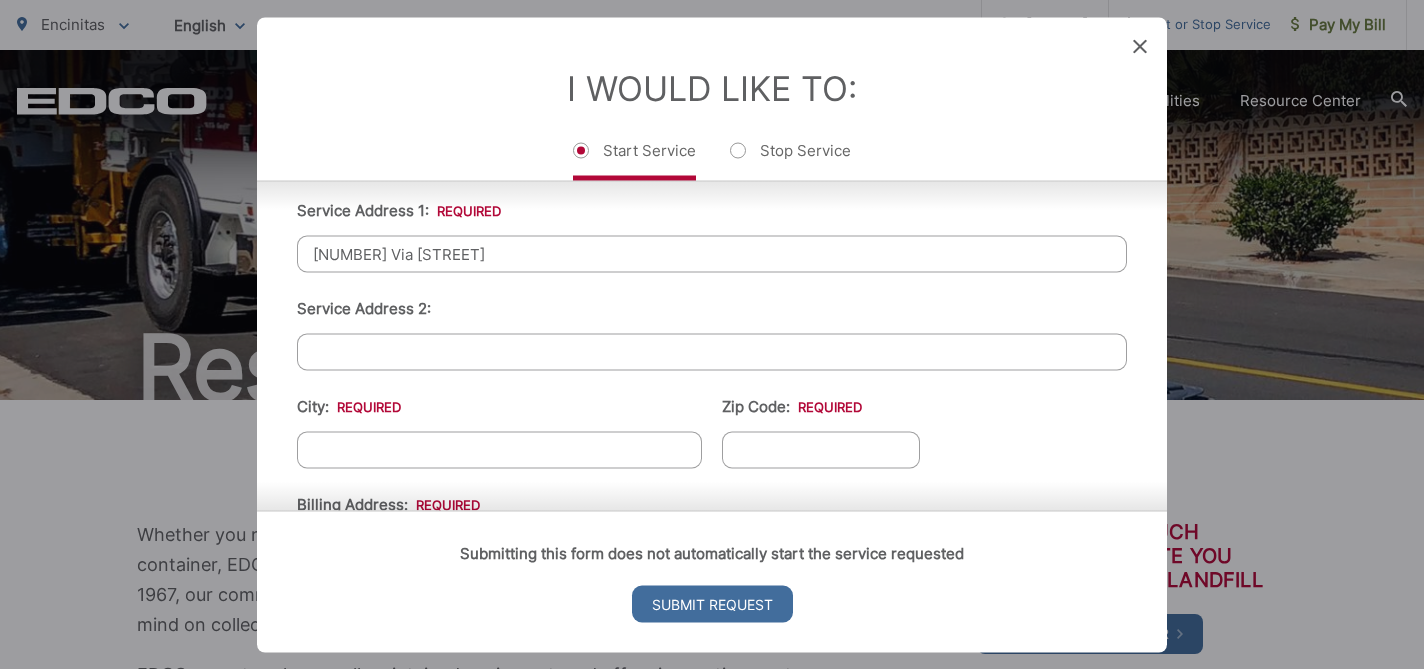 scroll, scrollTop: 531, scrollLeft: 0, axis: vertical 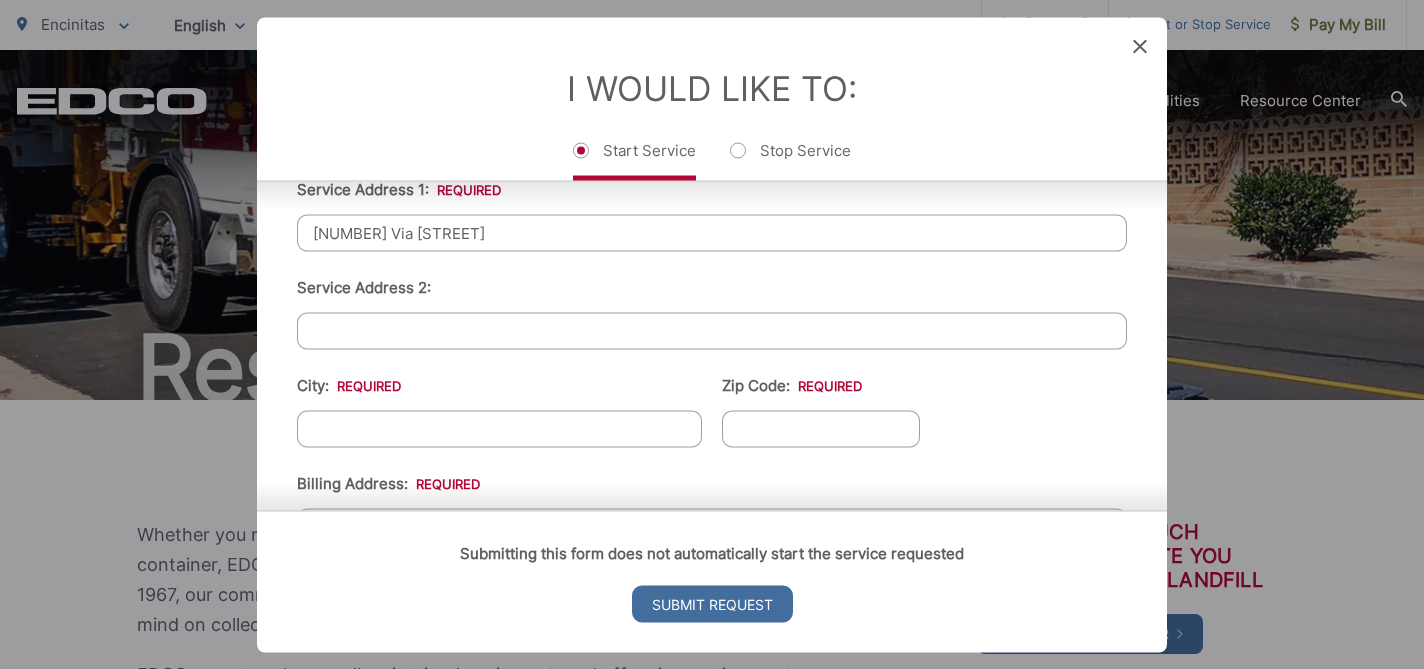 type on "273 Via Palacio" 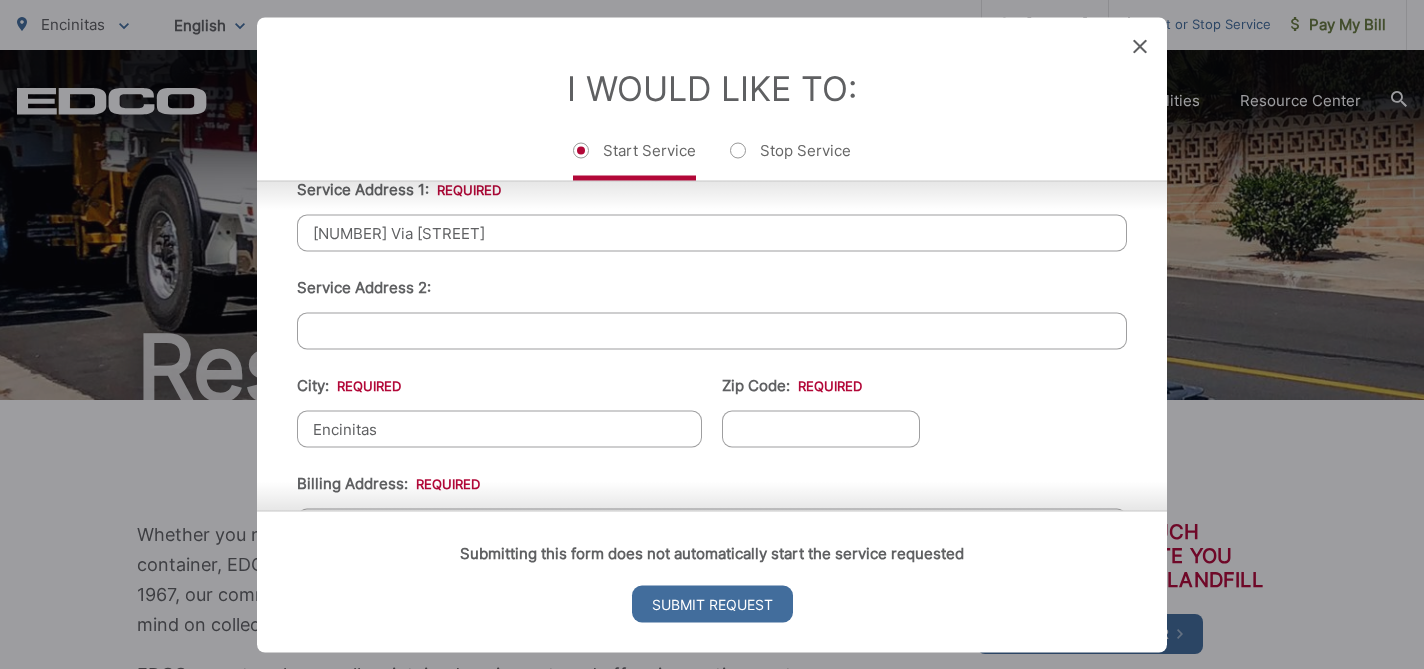 type on "Encinitas" 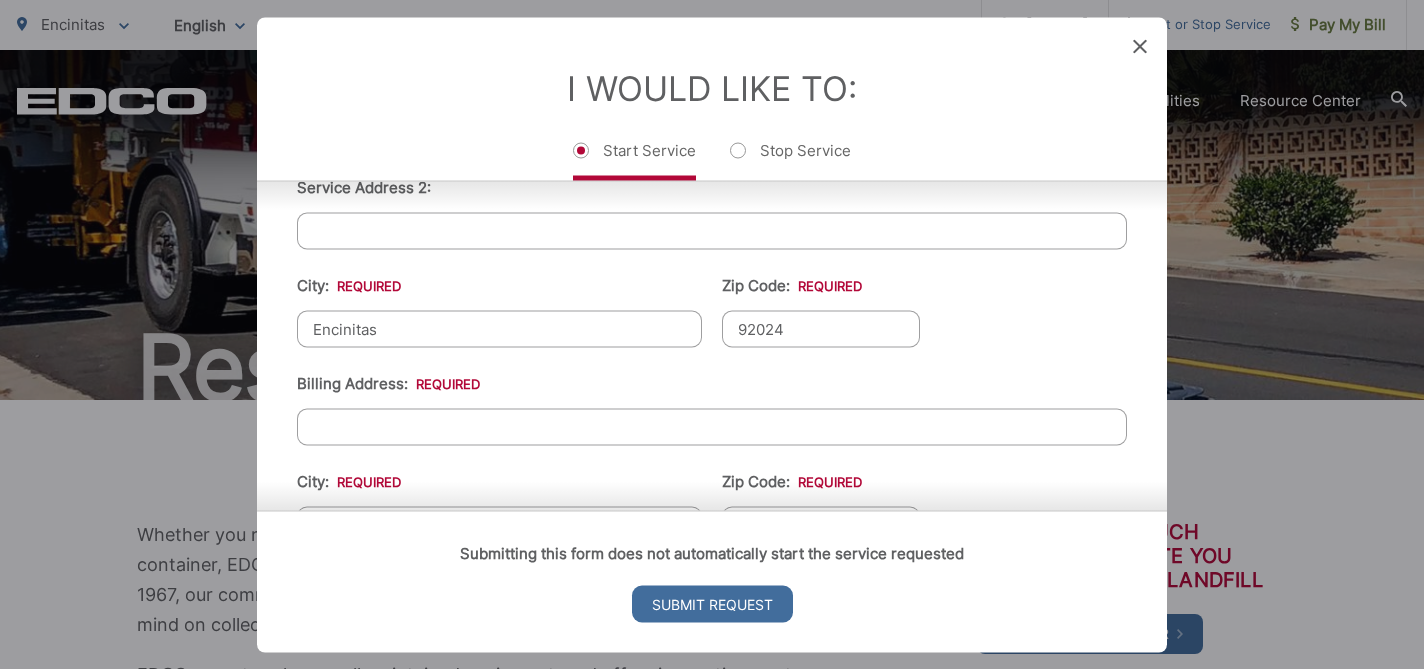 scroll, scrollTop: 677, scrollLeft: 0, axis: vertical 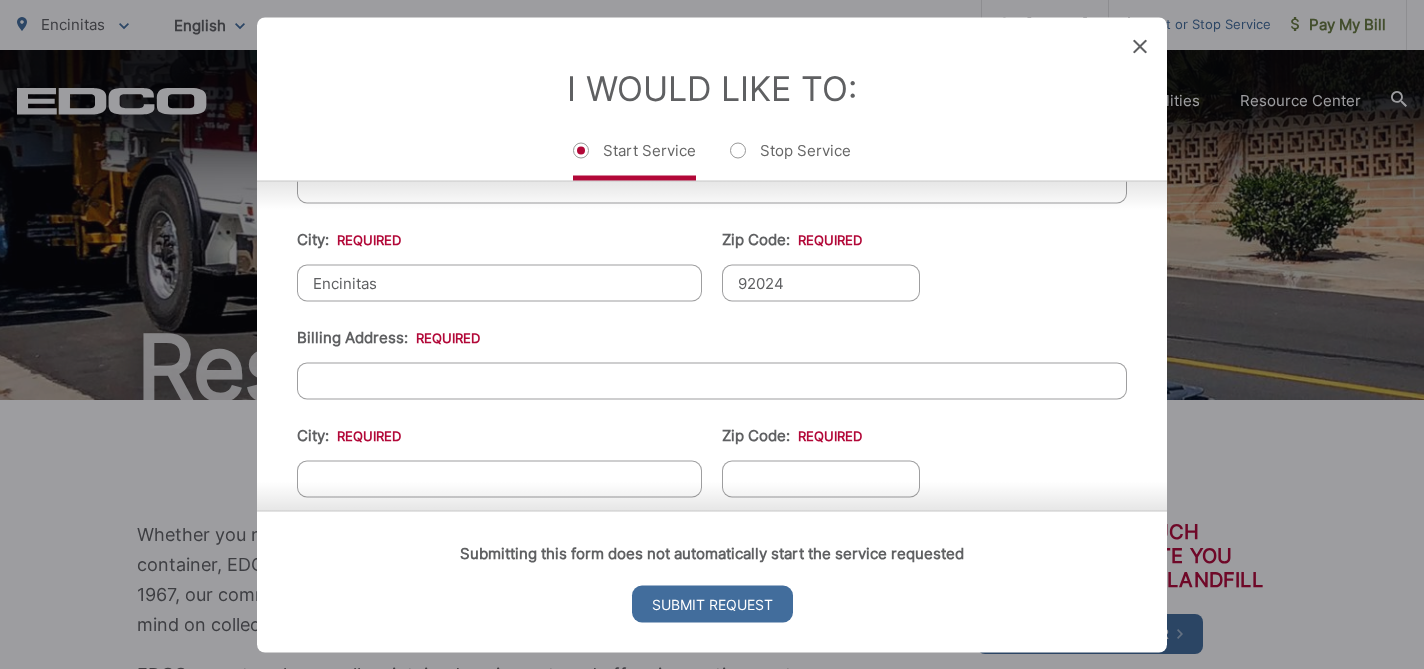 type on "92024" 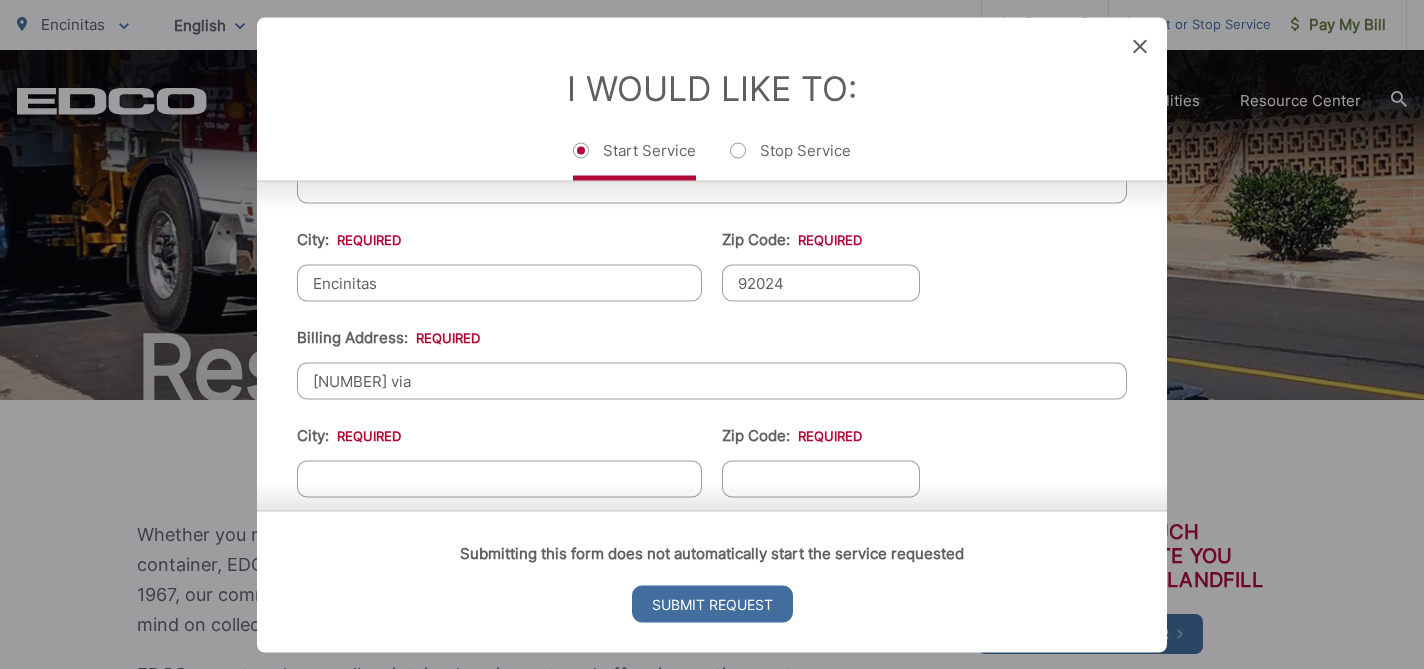 drag, startPoint x: 575, startPoint y: 451, endPoint x: 522, endPoint y: 451, distance: 53 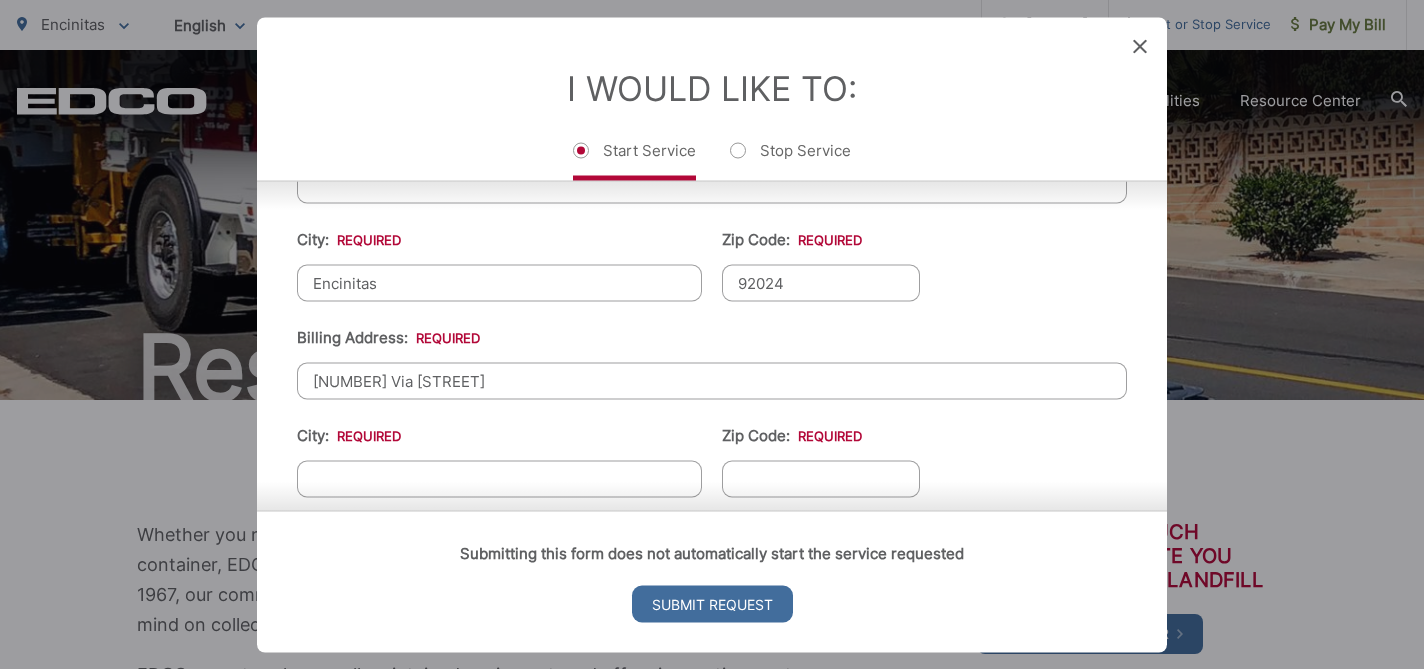 type on "273 Via Palacio" 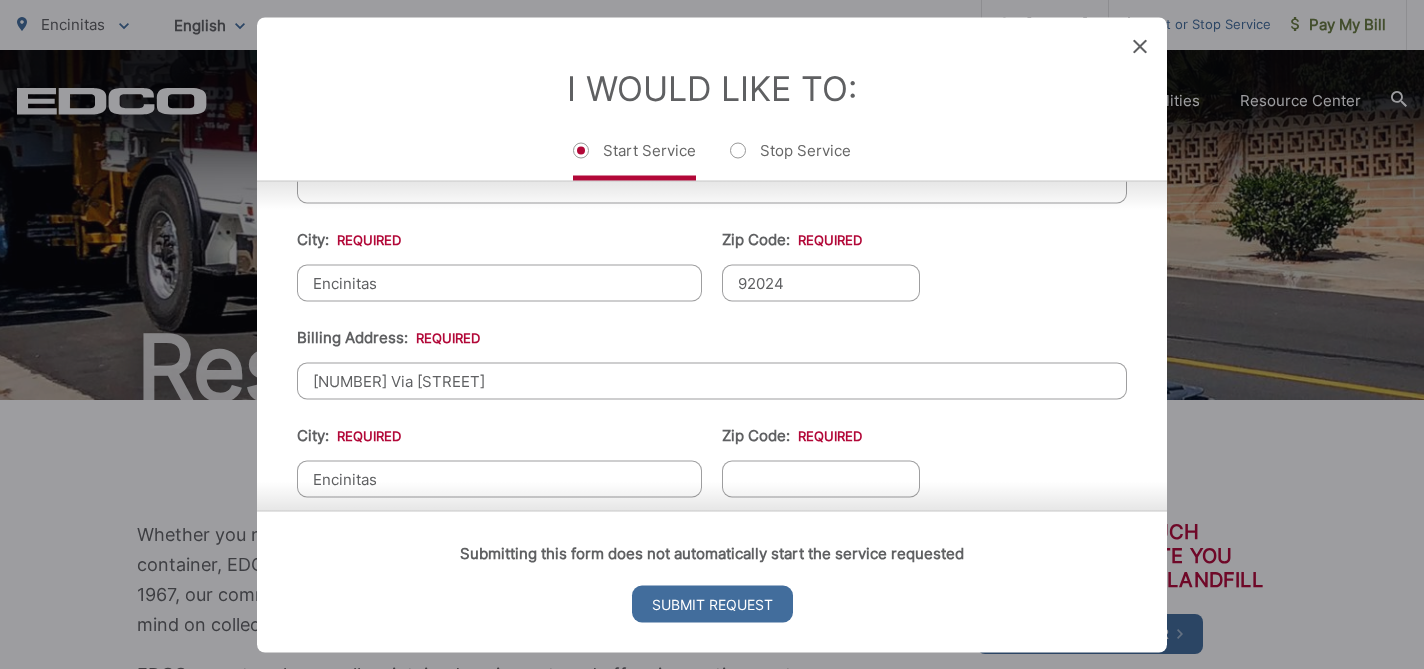 type on "Encinitas" 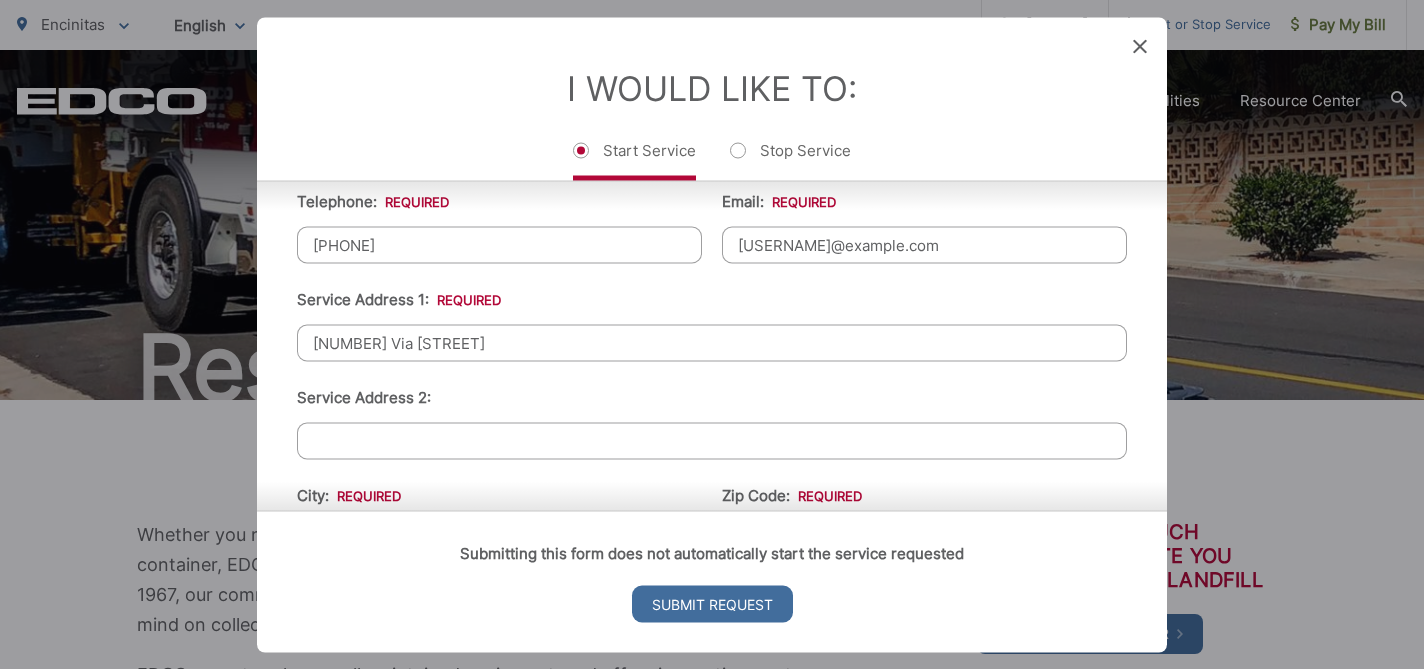 scroll, scrollTop: 0, scrollLeft: 0, axis: both 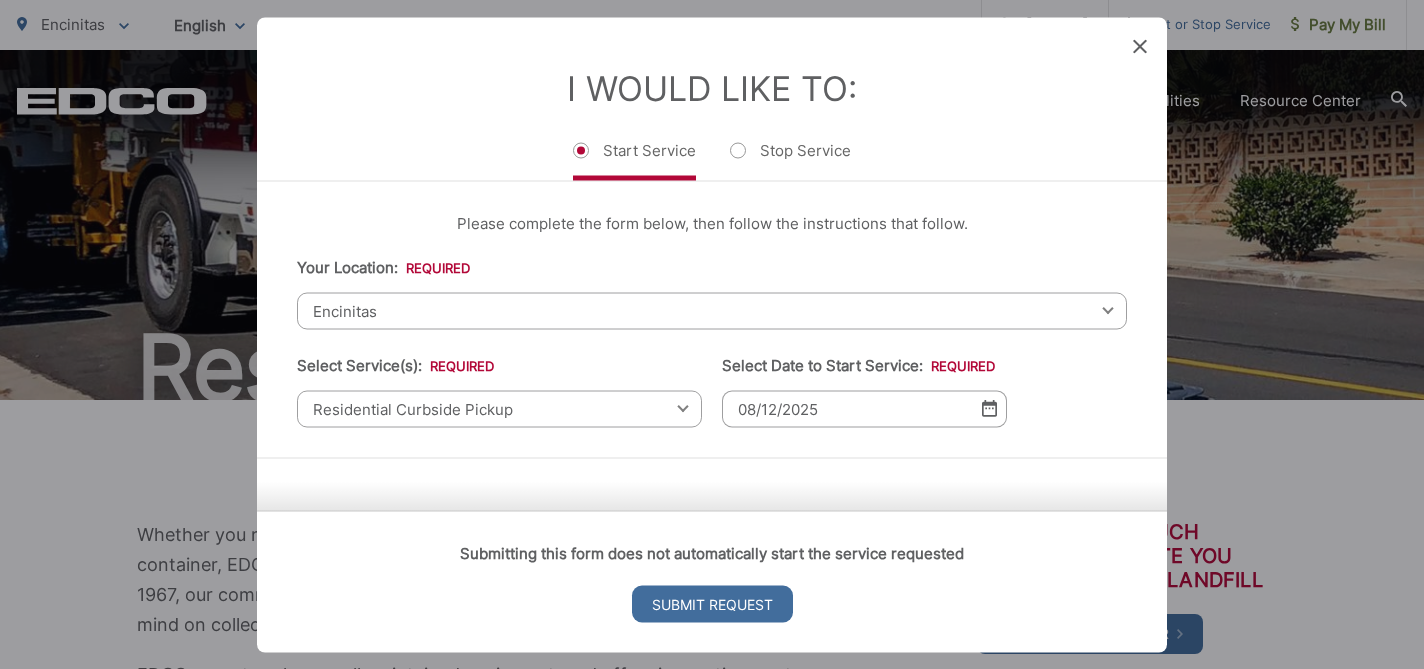 type on "92024" 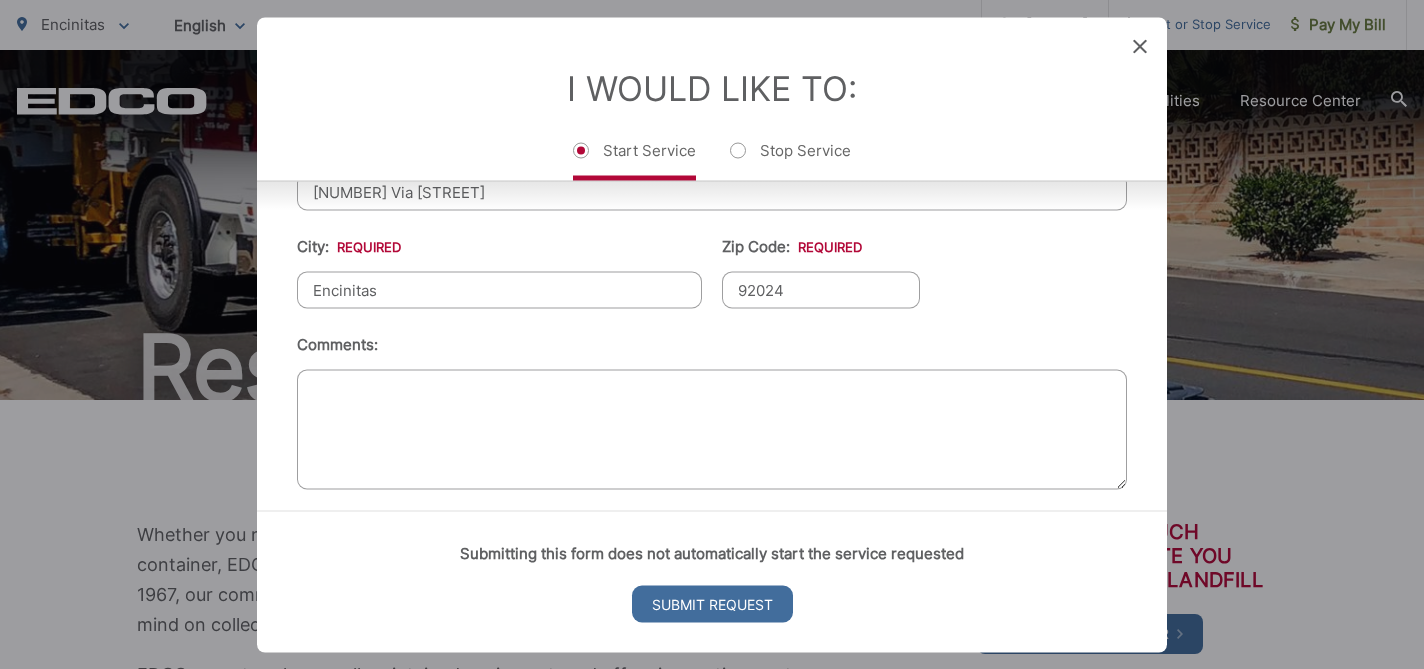 scroll, scrollTop: 880, scrollLeft: 0, axis: vertical 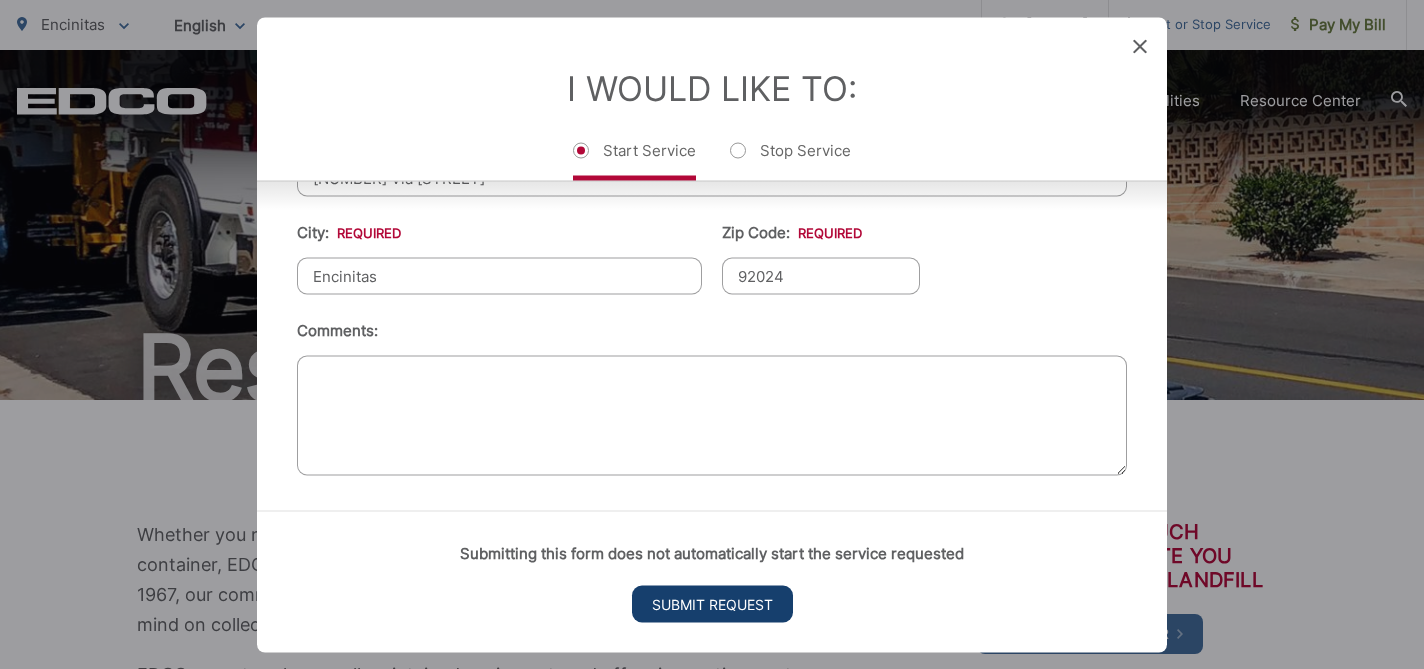 click on "Submit Request" at bounding box center (712, 603) 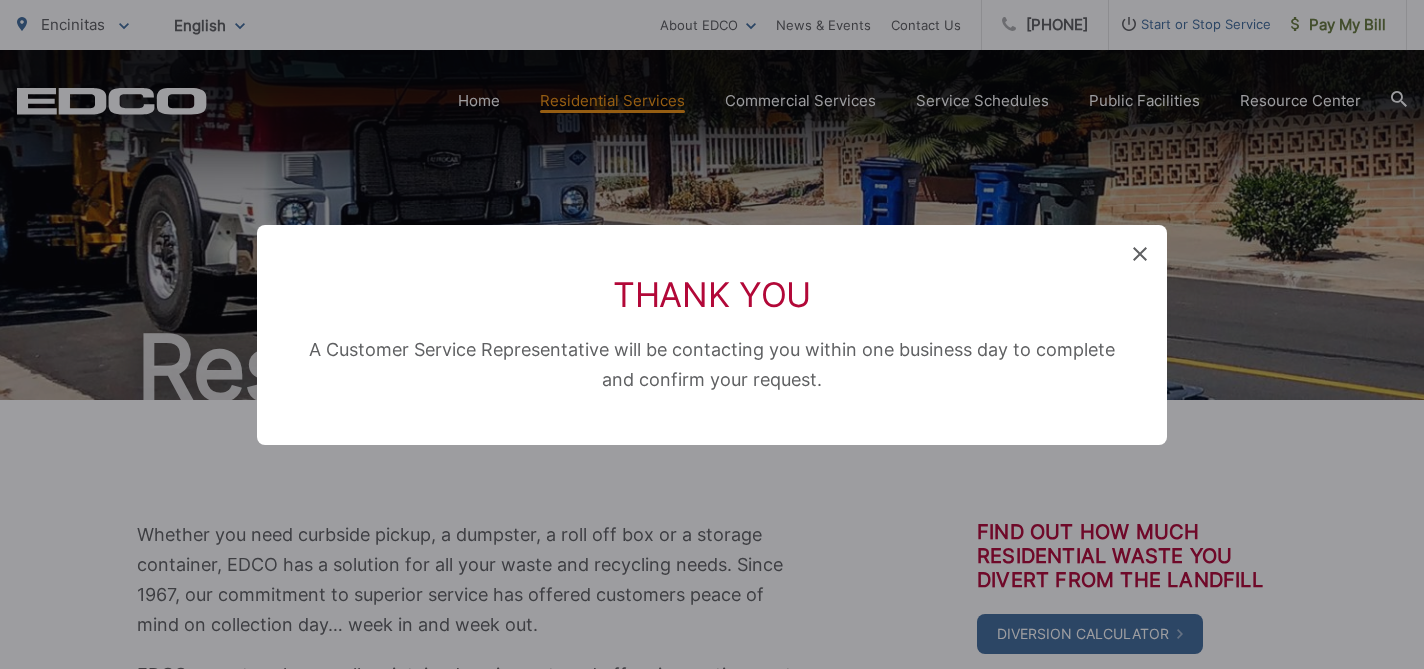 scroll, scrollTop: 125, scrollLeft: 0, axis: vertical 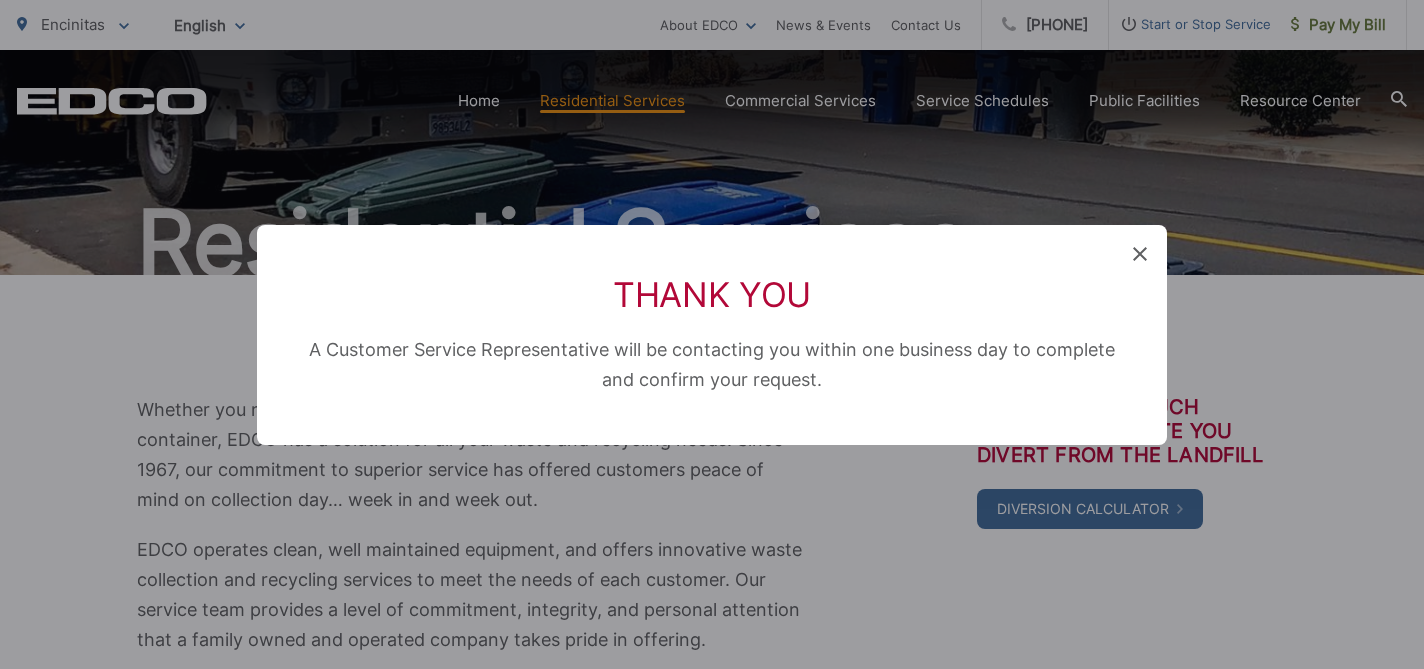 click on "Thank You
A Customer Service Representative will be contacting you within one business day to complete and confirm your request." at bounding box center (712, 334) 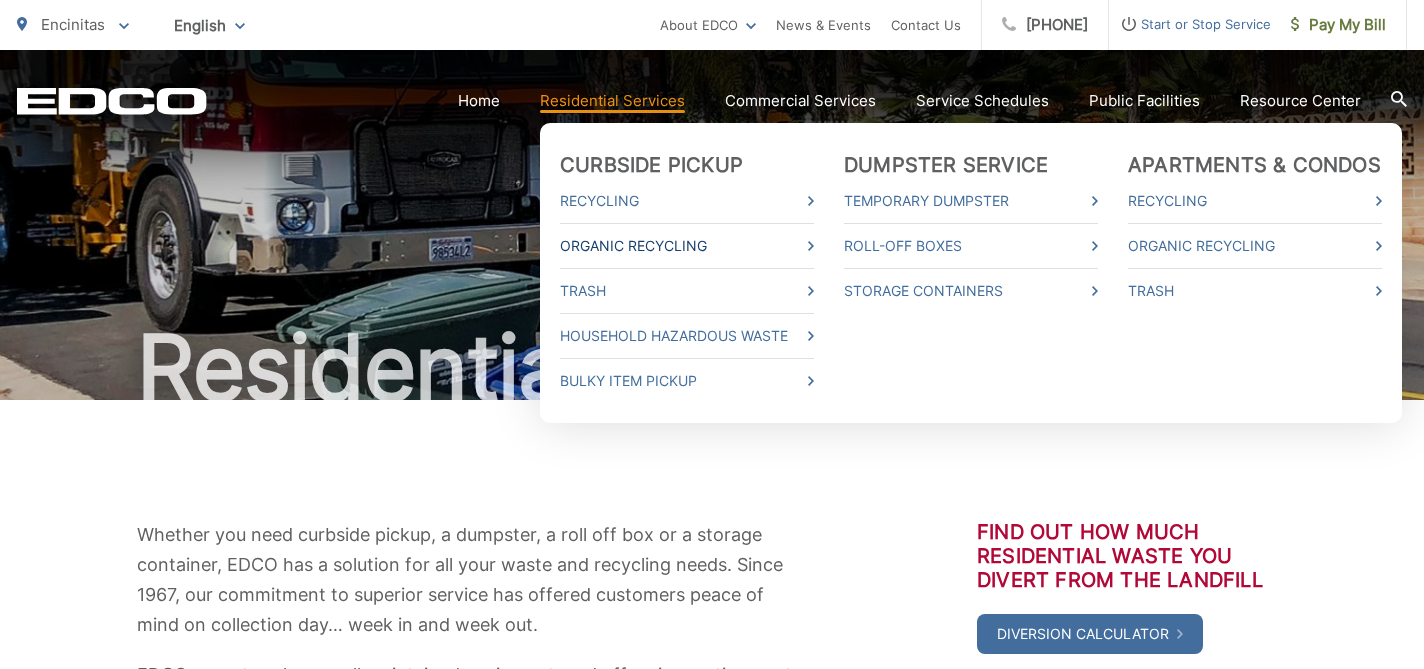 click on "Organic Recycling" at bounding box center [687, 246] 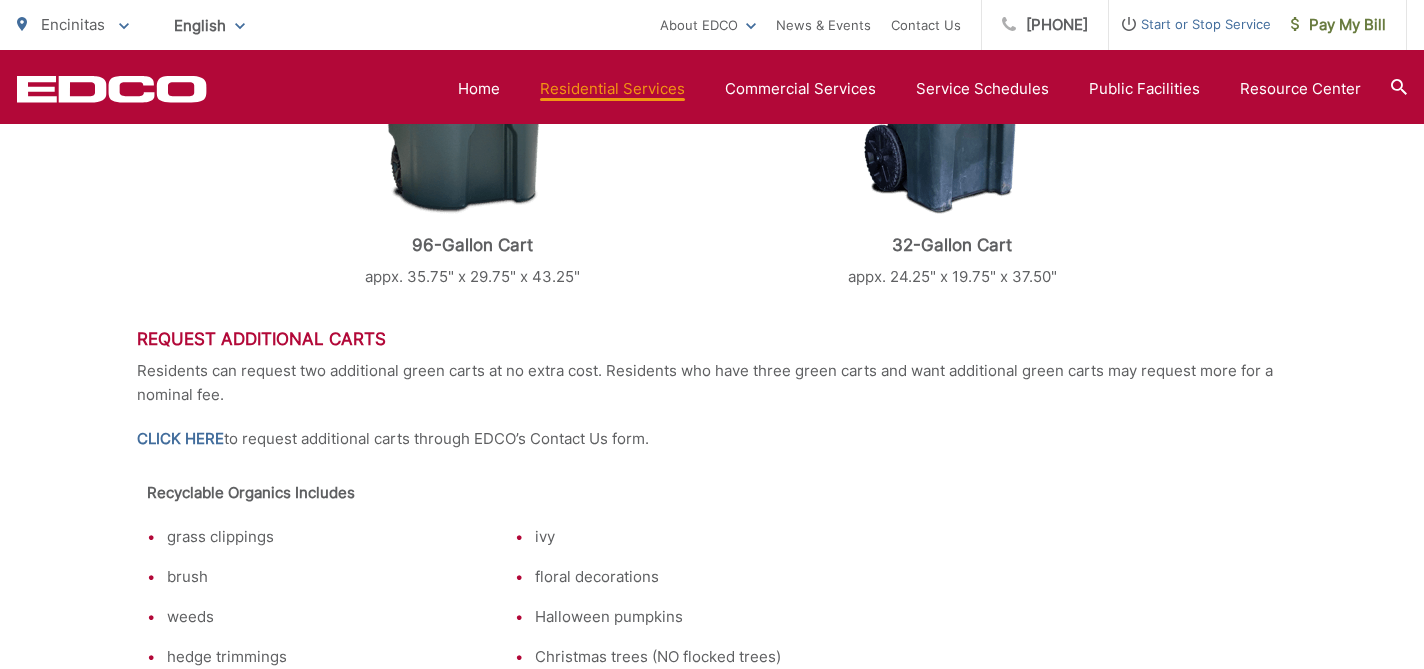 scroll, scrollTop: 0, scrollLeft: 0, axis: both 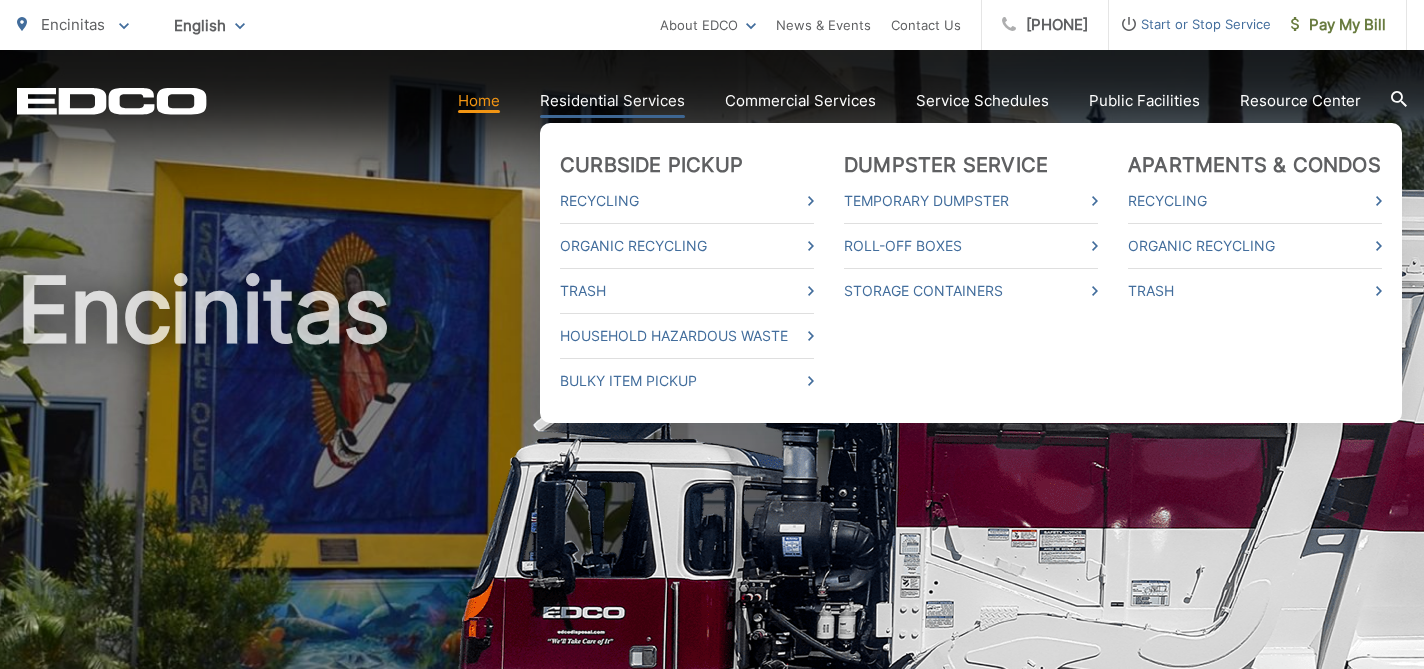 click on "Residential Services" at bounding box center (612, 101) 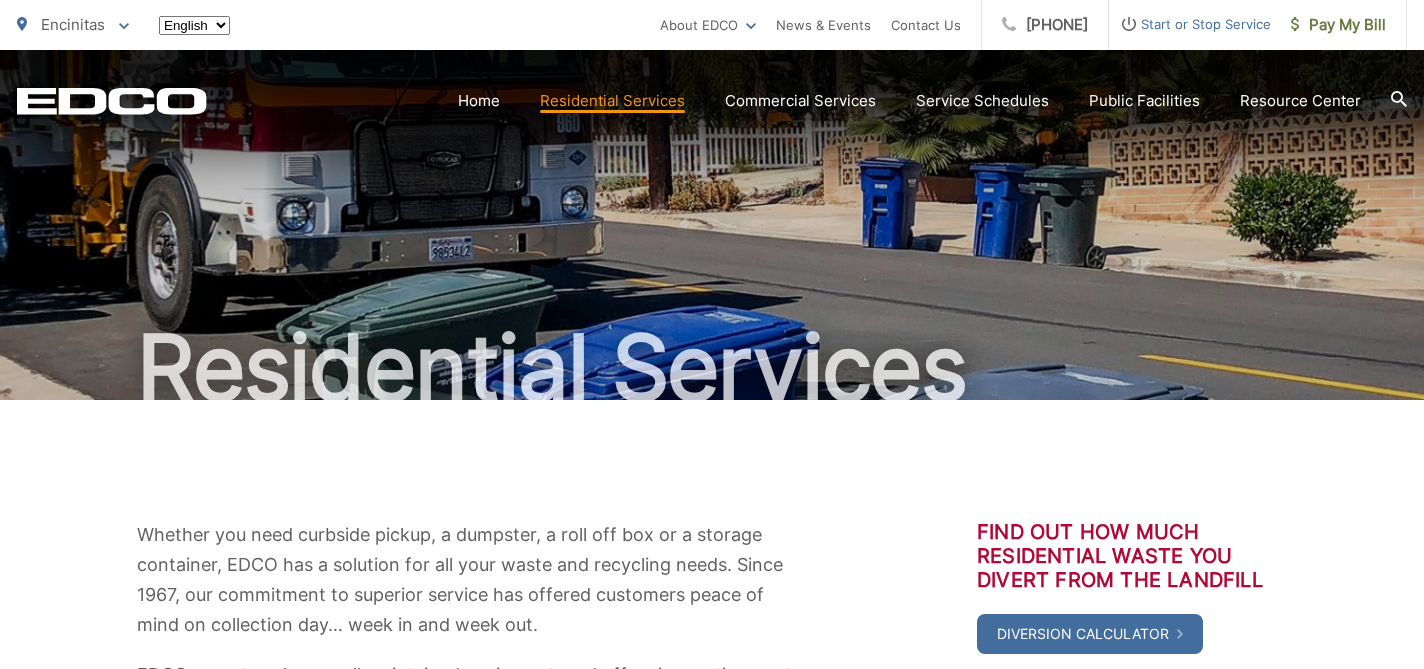 scroll, scrollTop: 0, scrollLeft: 0, axis: both 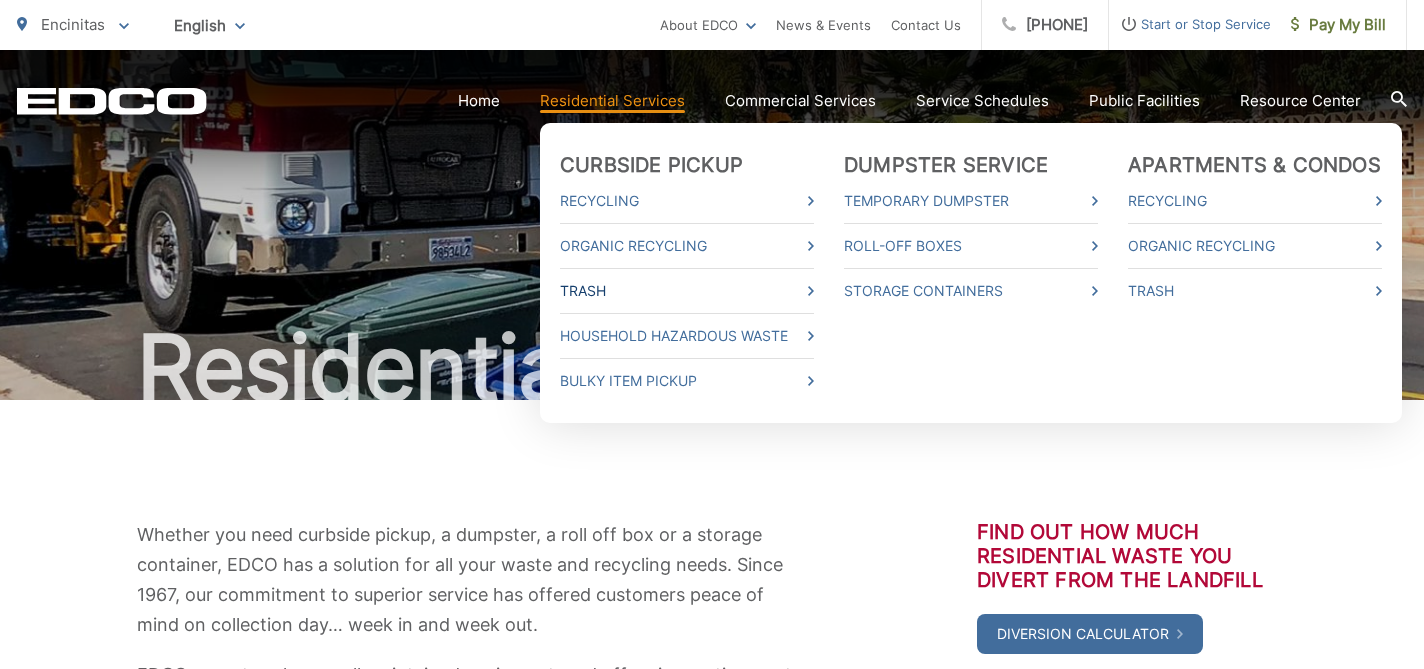 click on "Trash" at bounding box center (687, 291) 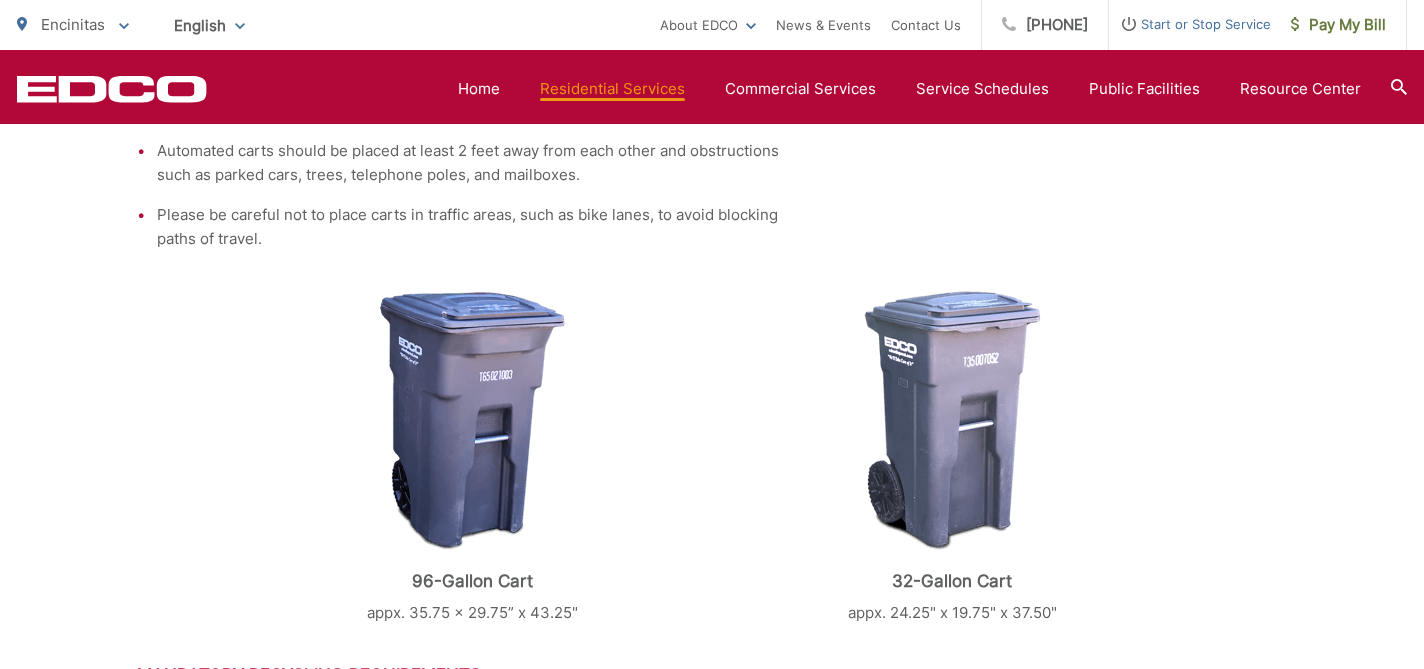 scroll, scrollTop: 0, scrollLeft: 0, axis: both 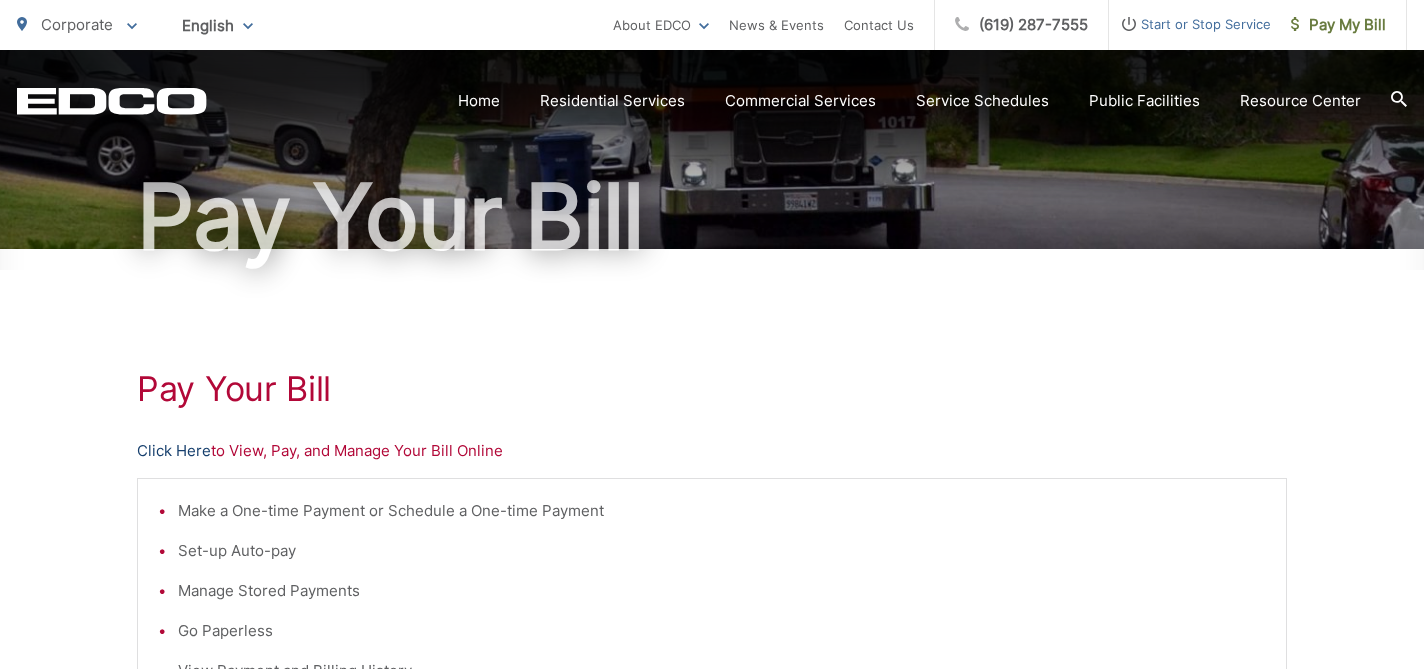 click on "Click Here" at bounding box center (174, 451) 